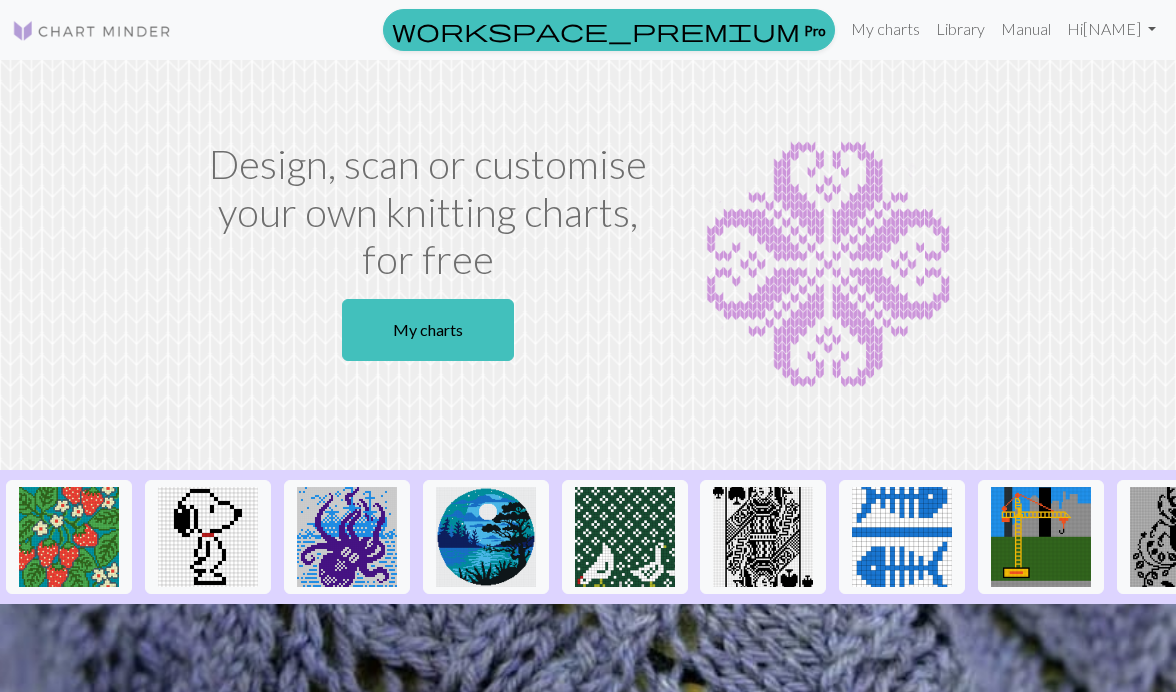 scroll, scrollTop: 0, scrollLeft: 0, axis: both 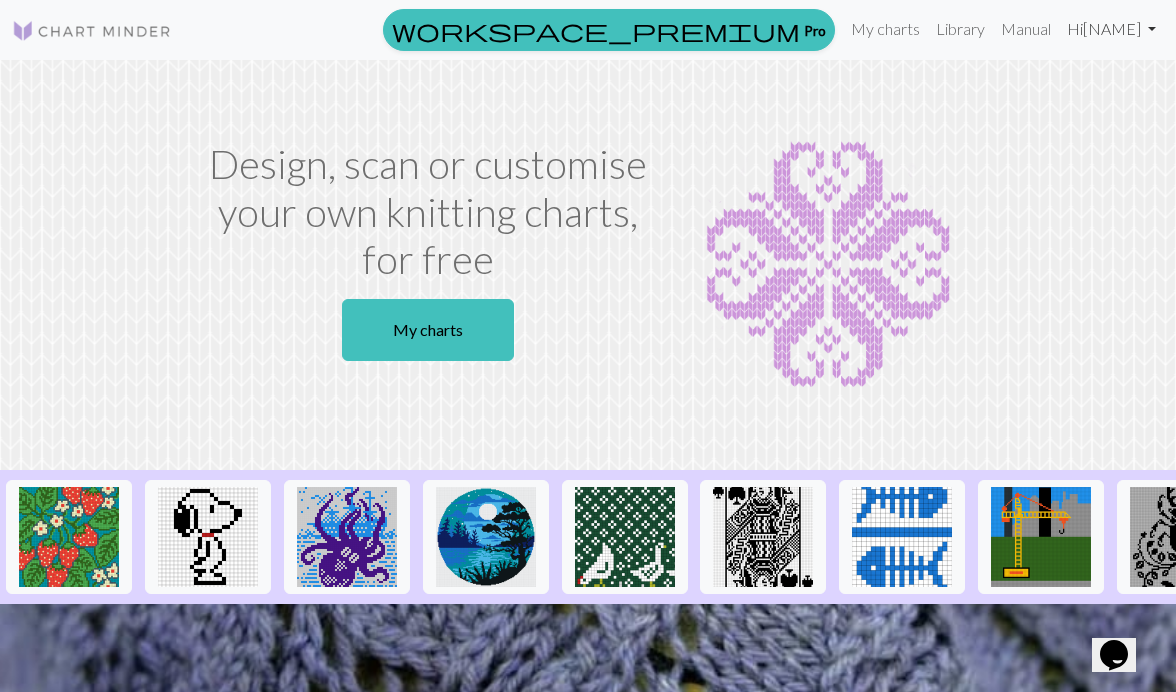 click on "Hi [NAME]" at bounding box center (1111, 29) 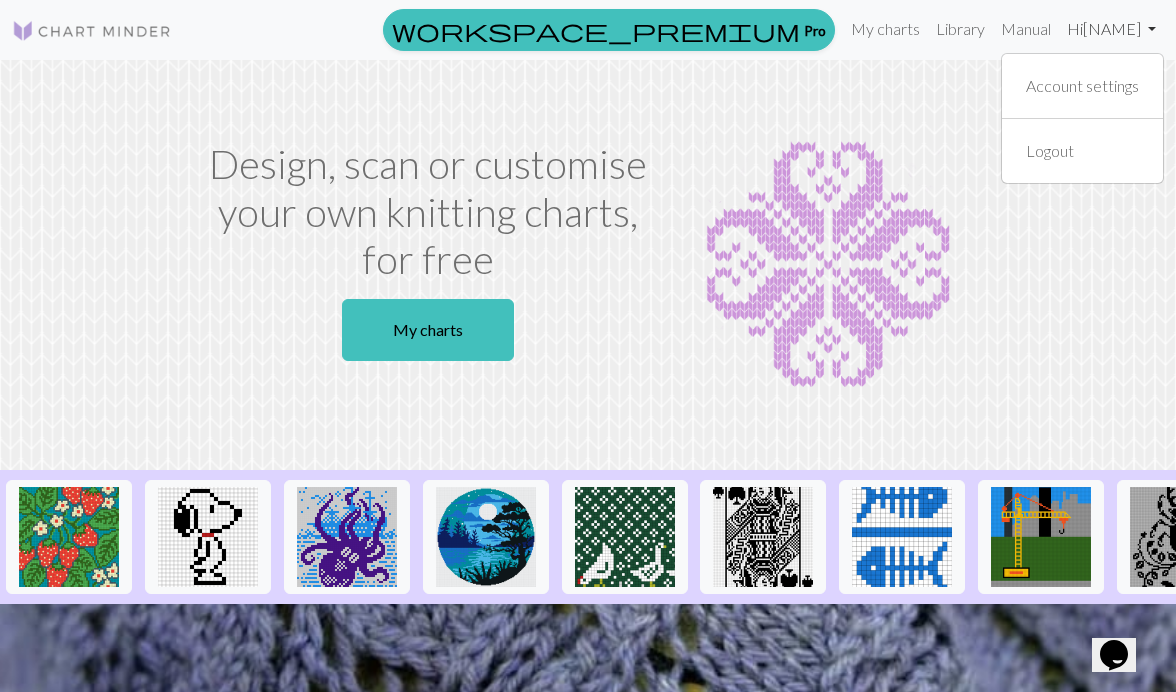 click on "Hi [NAME]" at bounding box center [1111, 29] 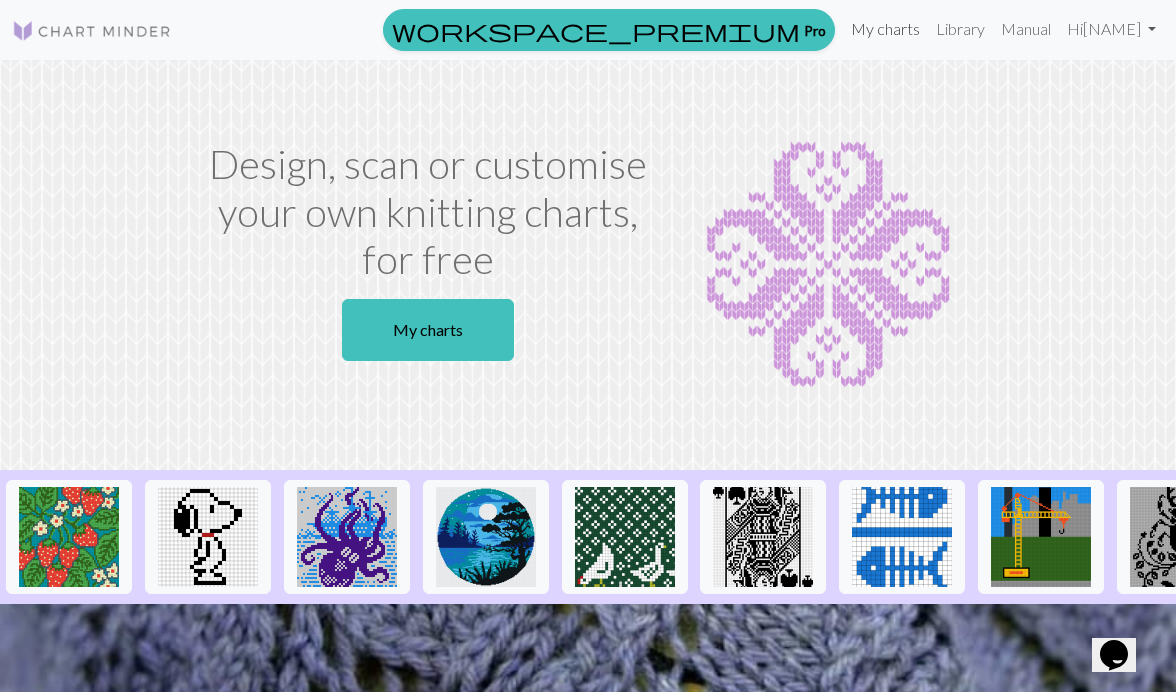 click on "My charts" at bounding box center (885, 29) 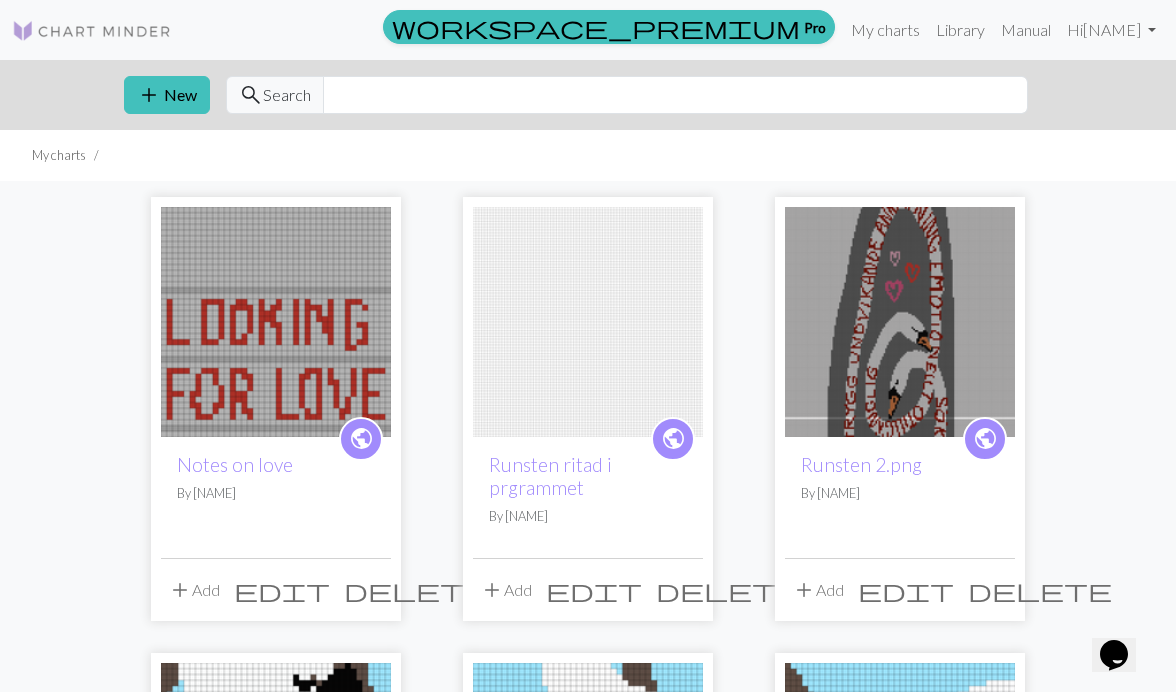 click at bounding box center (900, 322) 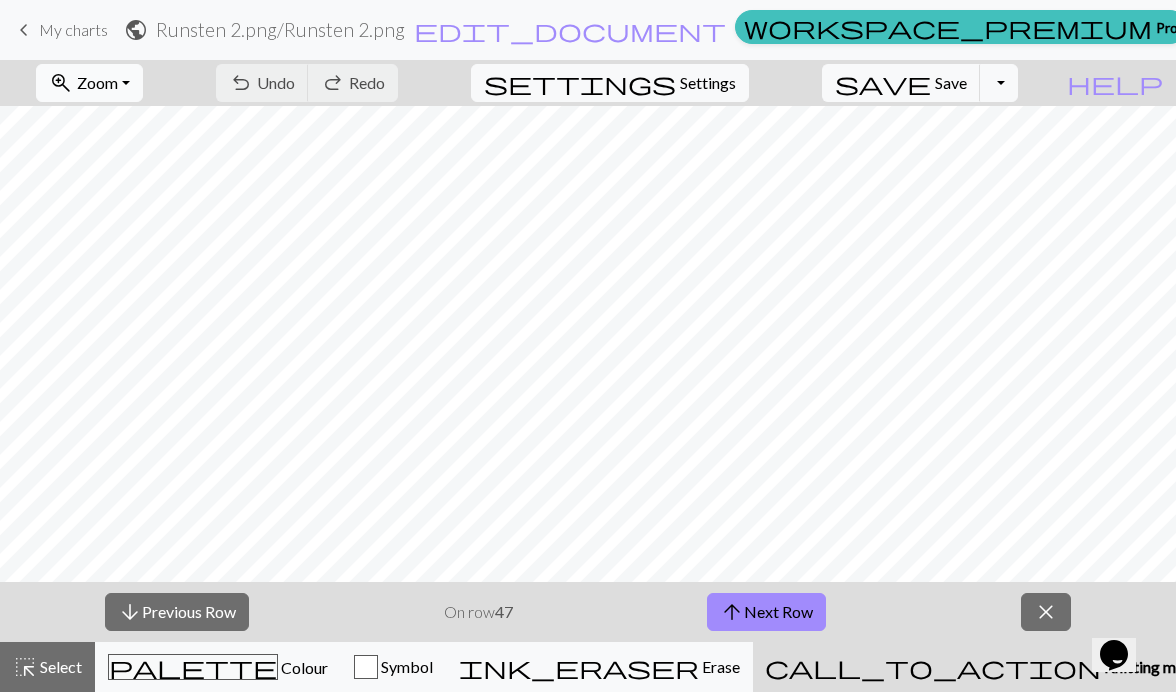click on "zoom_in Zoom Zoom" at bounding box center (89, 83) 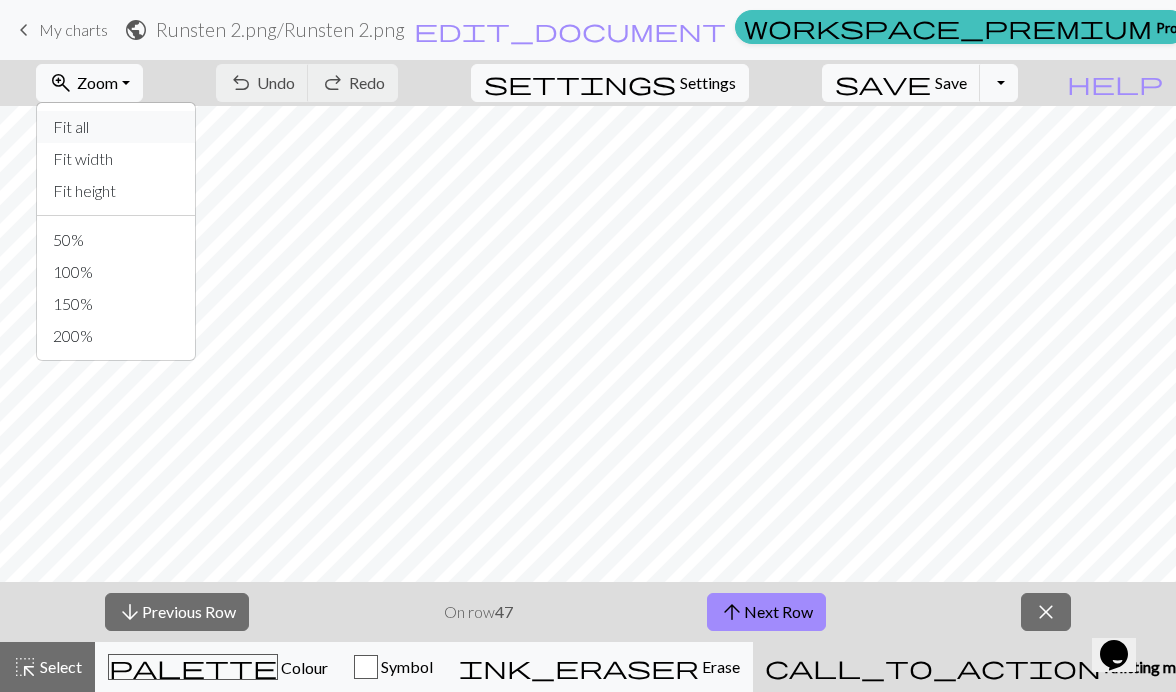 click on "Fit all" at bounding box center [116, 127] 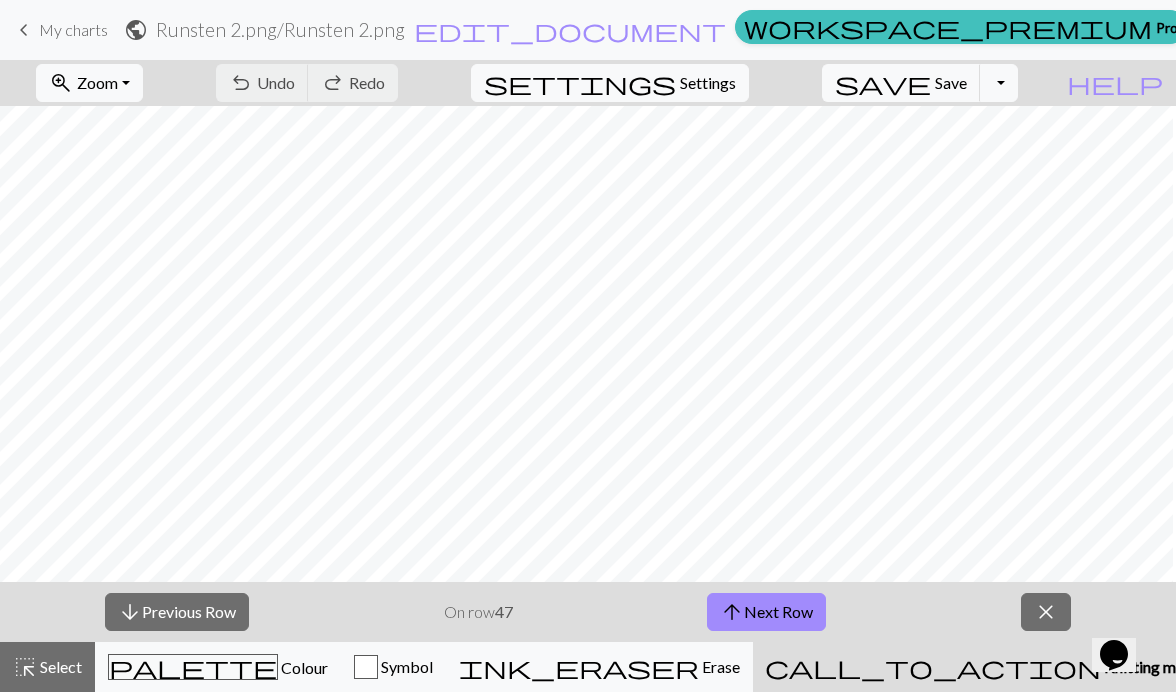 scroll, scrollTop: 1469, scrollLeft: 459, axis: both 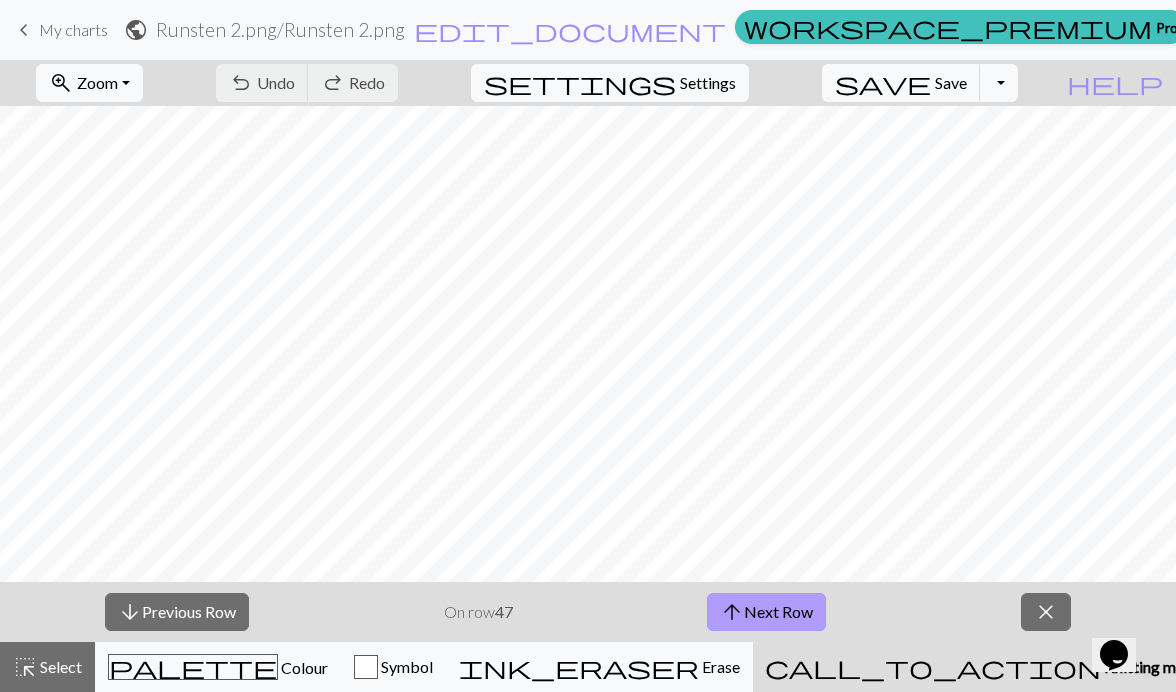 click on "arrow_upward  Next Row" at bounding box center (766, 612) 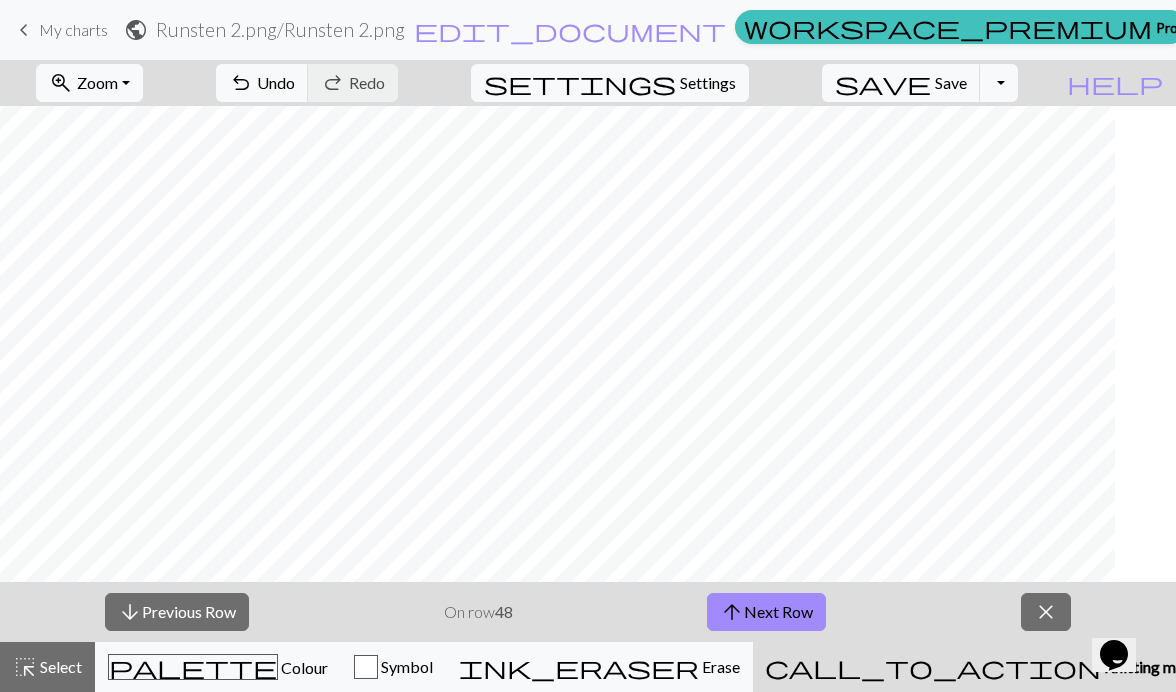 scroll, scrollTop: 1469, scrollLeft: 365, axis: both 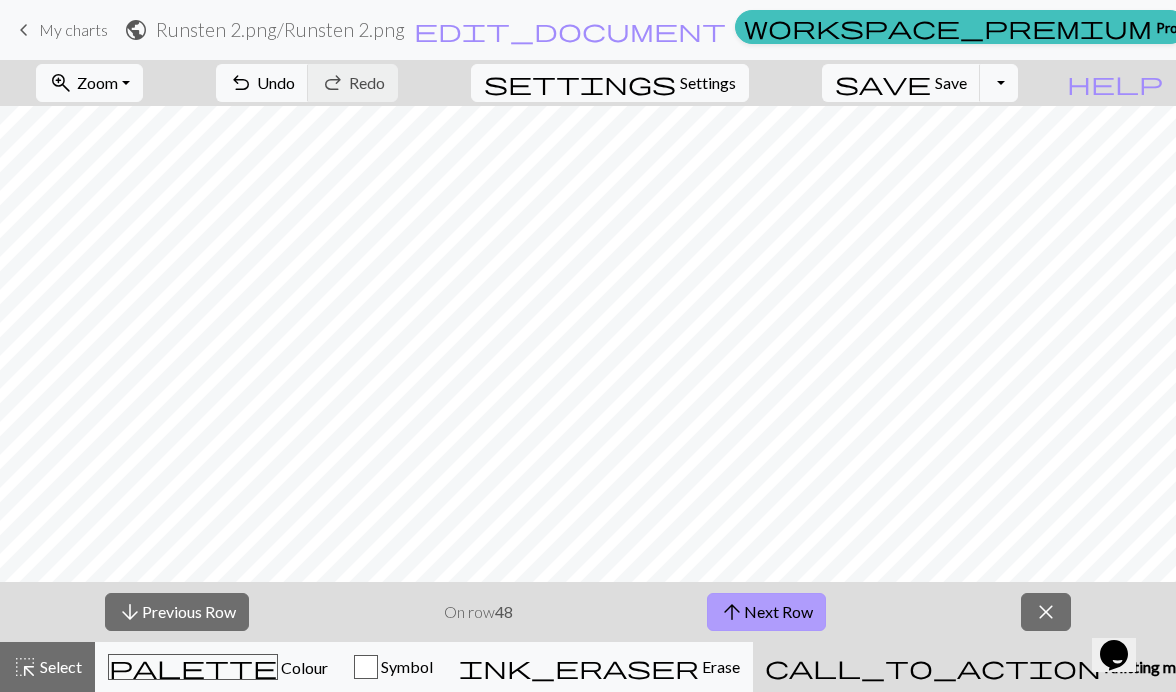click on "arrow_upward  Next Row" at bounding box center (766, 612) 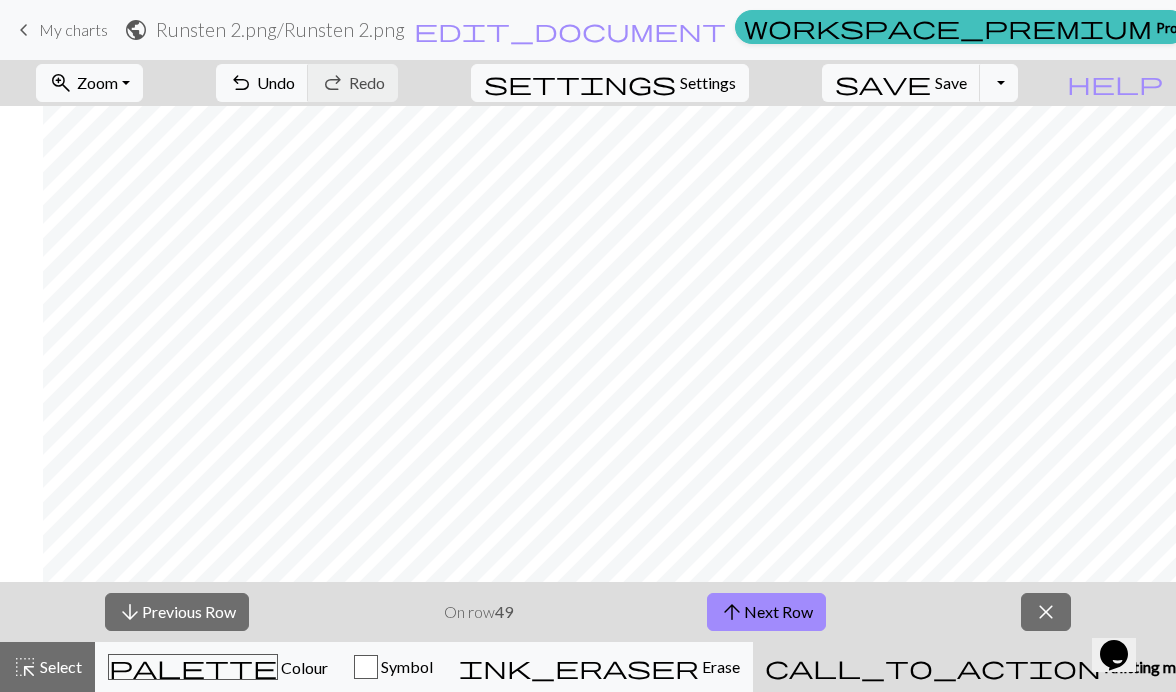scroll, scrollTop: 1469, scrollLeft: 568, axis: both 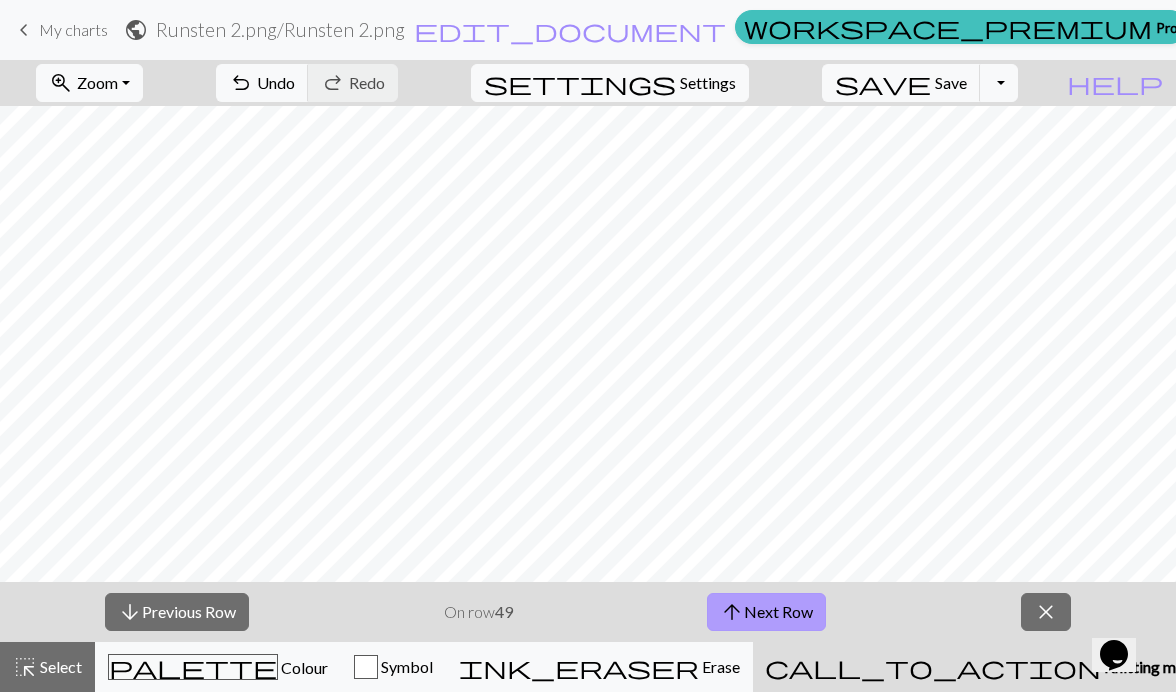 click on "arrow_upward  Next Row" at bounding box center [766, 612] 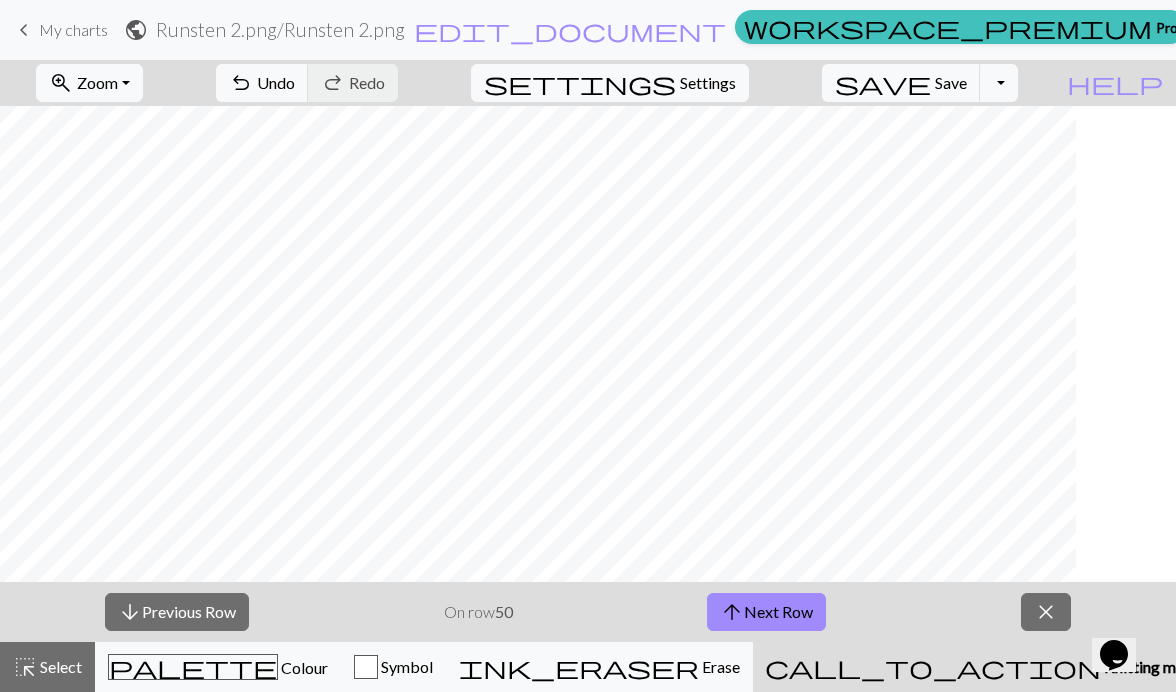 scroll, scrollTop: 1469, scrollLeft: 326, axis: both 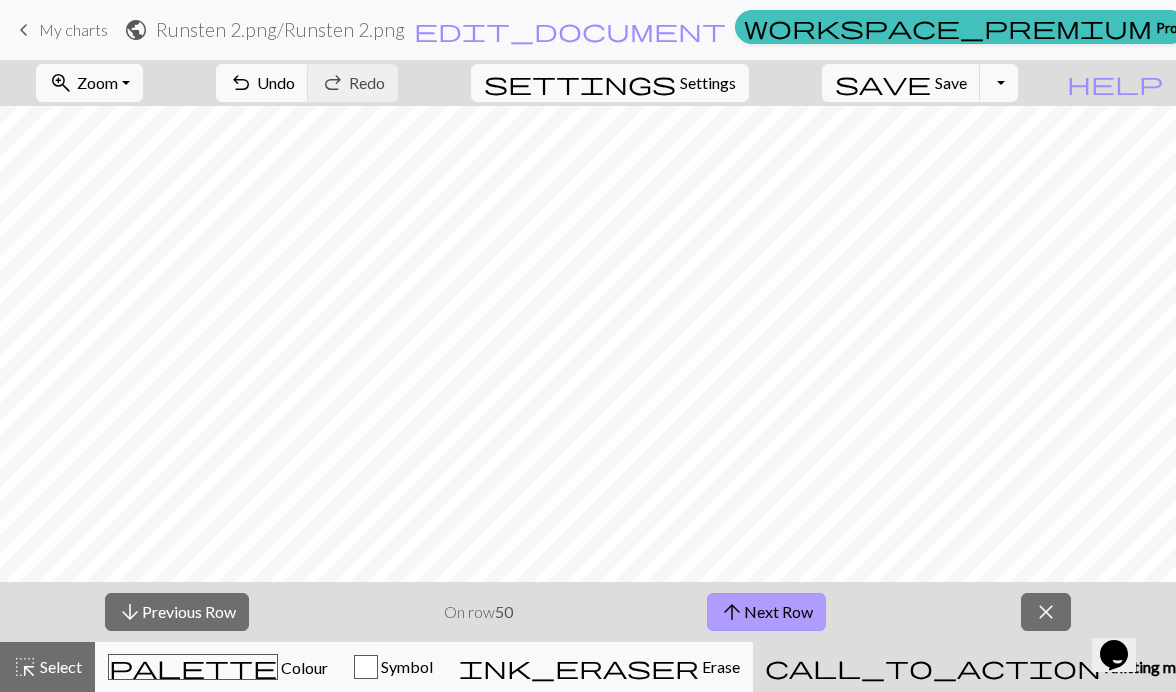 click on "arrow_upward  Next Row" at bounding box center (766, 612) 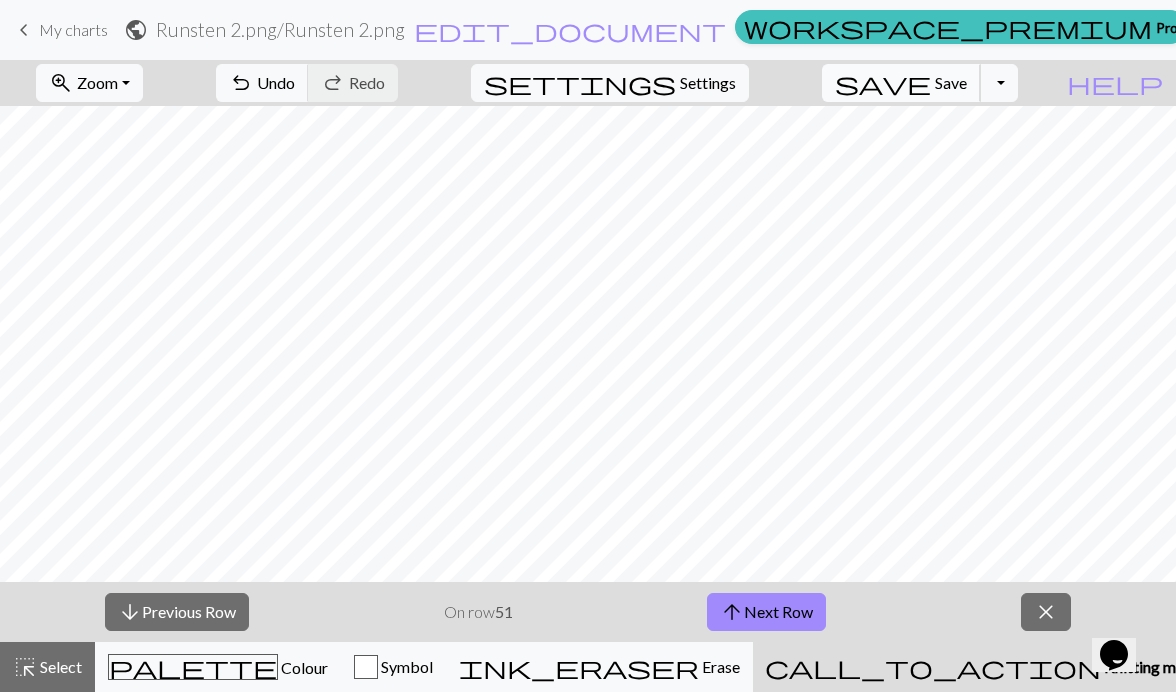 click on "save Save Save" at bounding box center [901, 83] 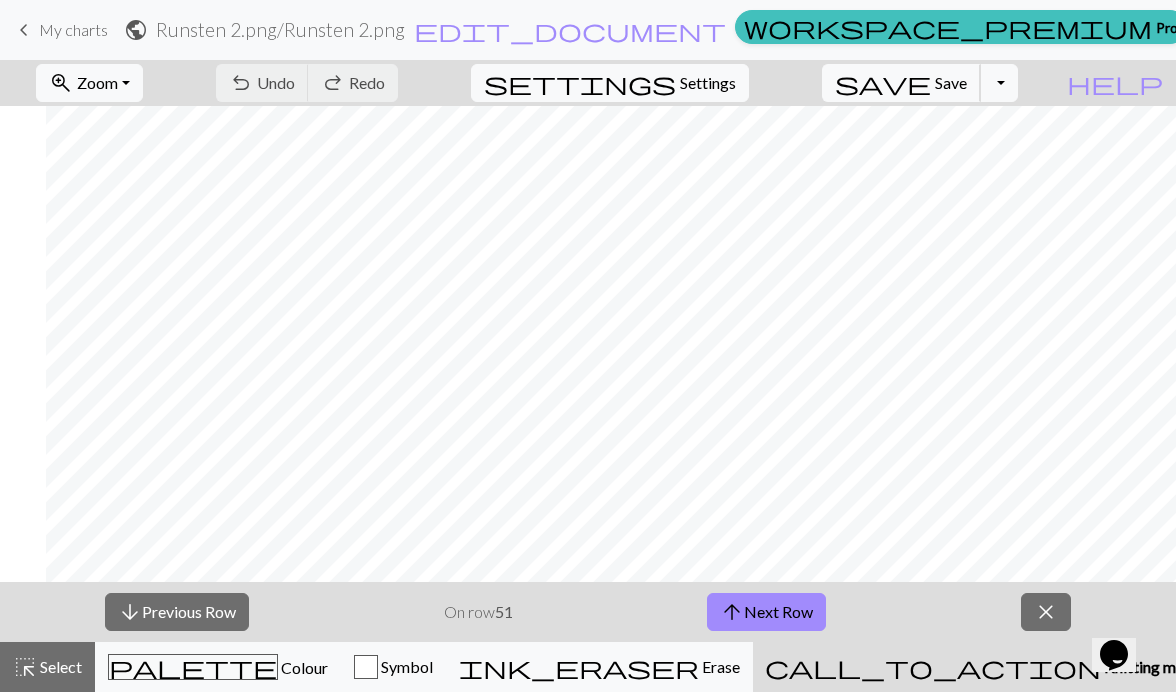 scroll, scrollTop: 1469, scrollLeft: 700, axis: both 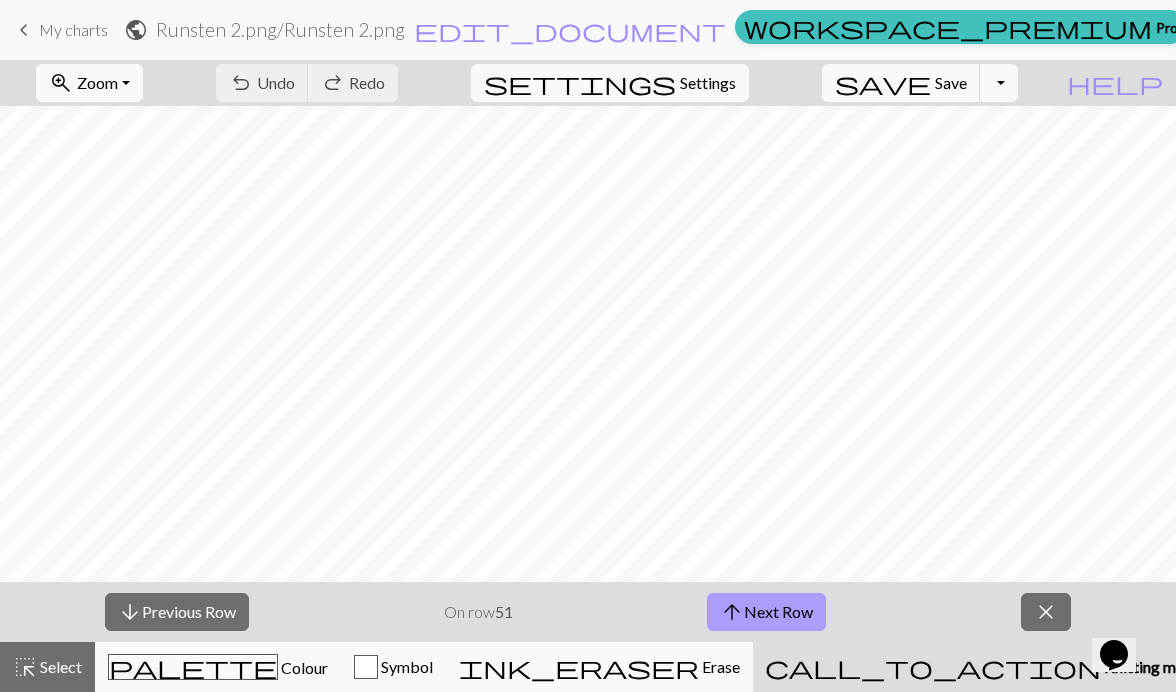 click on "arrow_upward  Next Row" at bounding box center [766, 612] 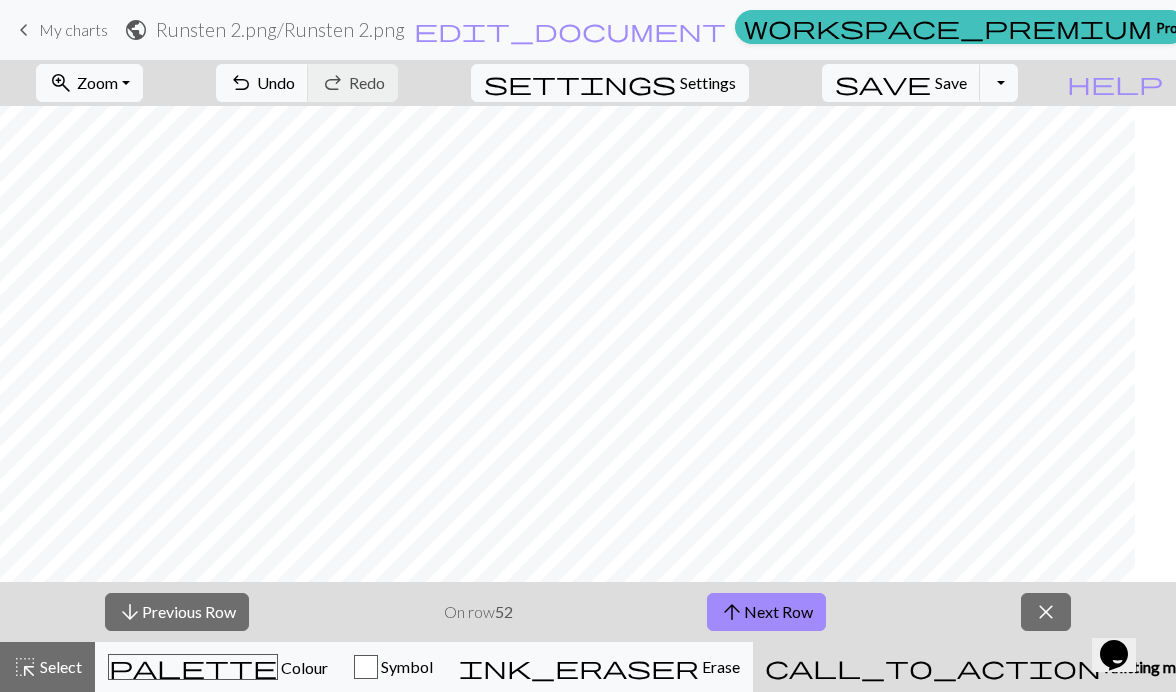 scroll, scrollTop: 1469, scrollLeft: 295, axis: both 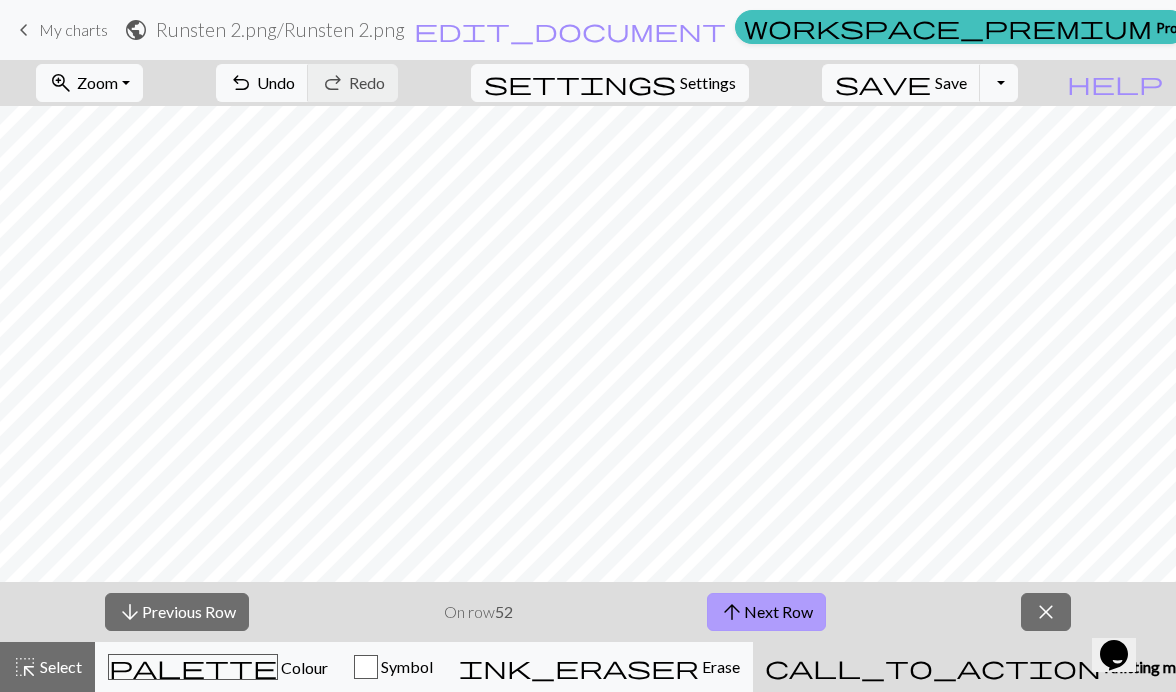 click on "arrow_upward  Next Row" at bounding box center [766, 612] 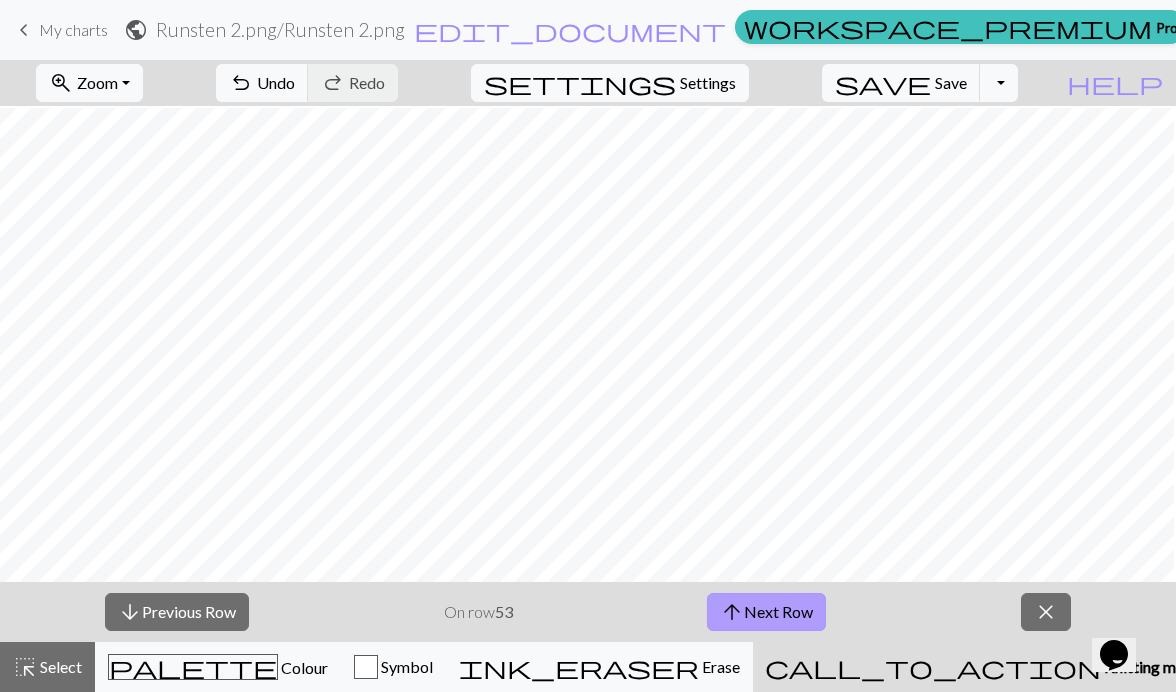 scroll, scrollTop: 1472, scrollLeft: 627, axis: both 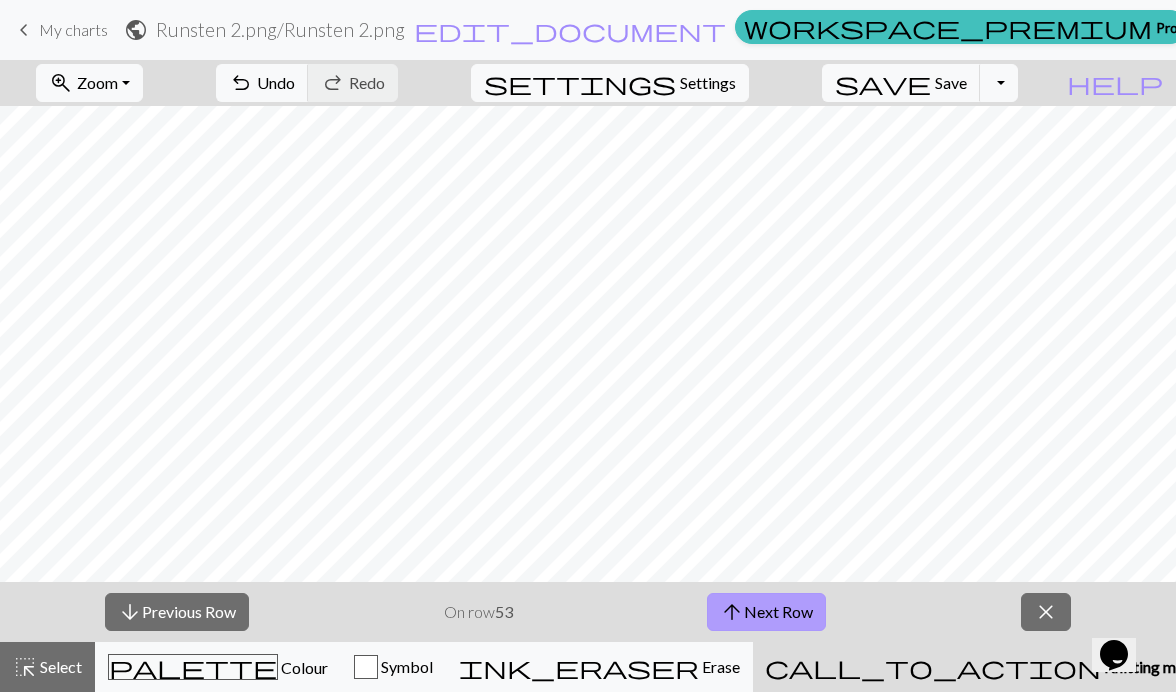 click on "arrow_upward  Next Row" at bounding box center (766, 612) 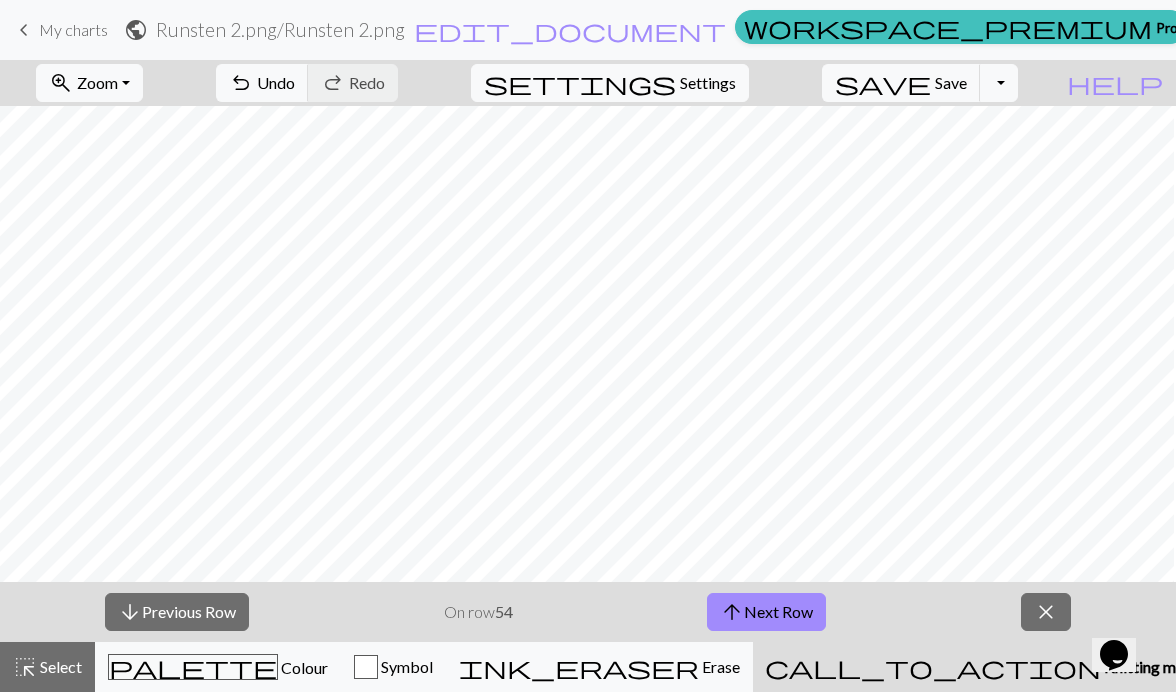 scroll, scrollTop: 1382, scrollLeft: 219, axis: both 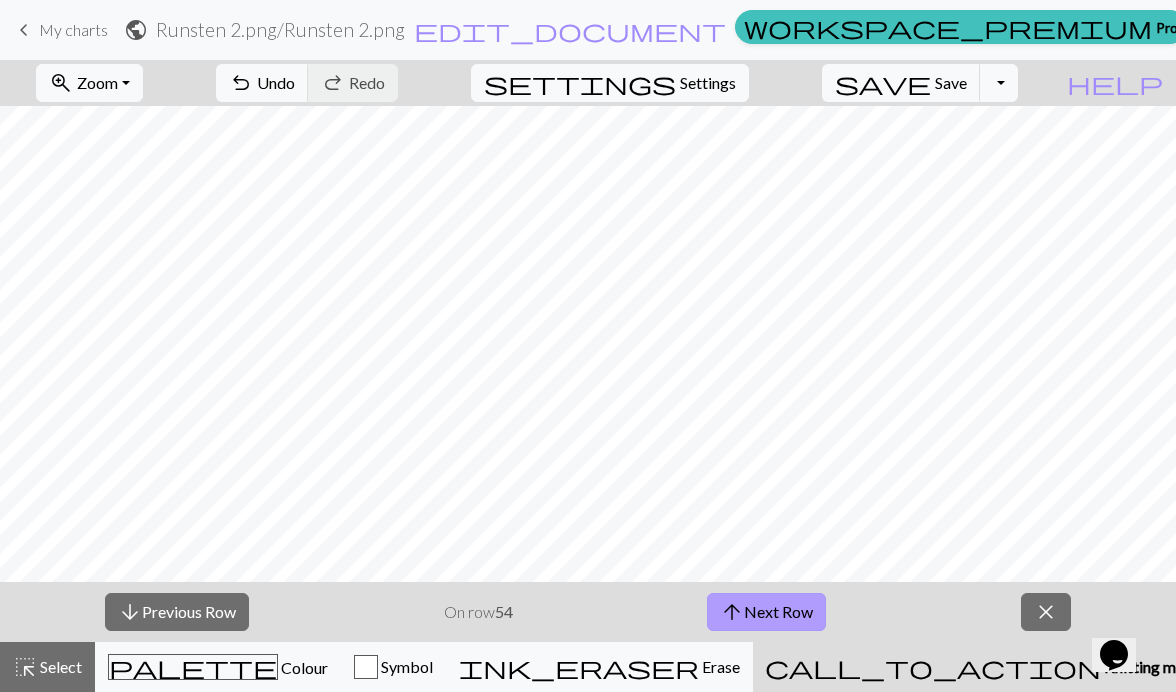click on "arrow_upward  Next Row" at bounding box center [766, 612] 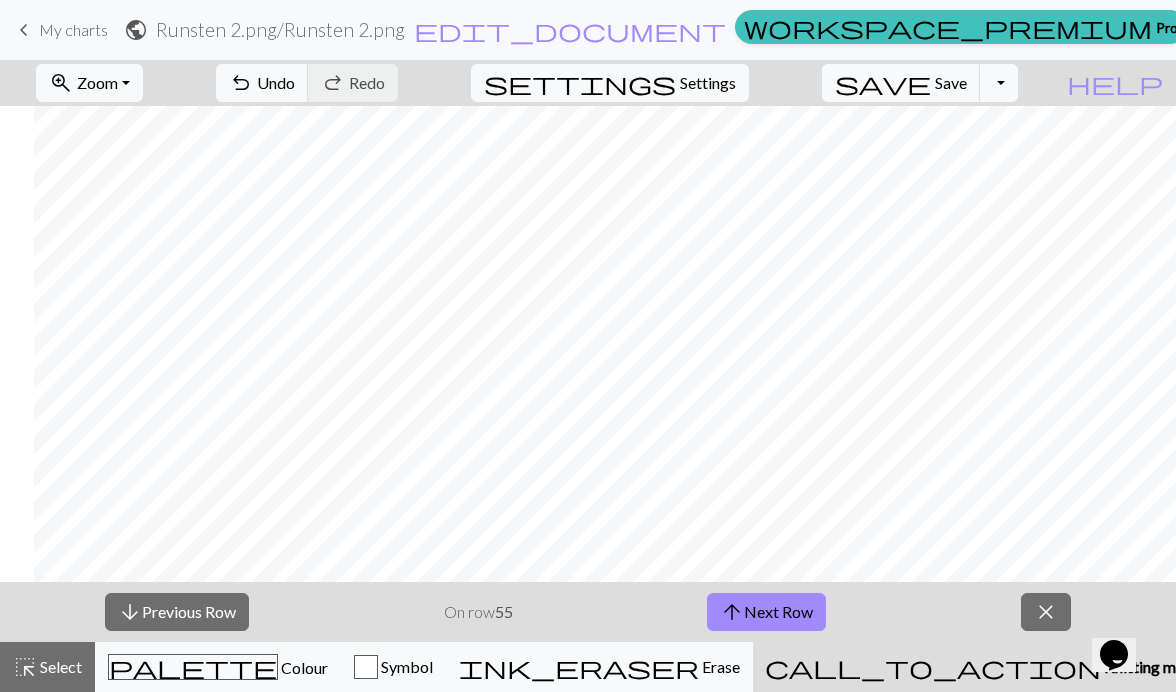 scroll, scrollTop: 1382, scrollLeft: 555, axis: both 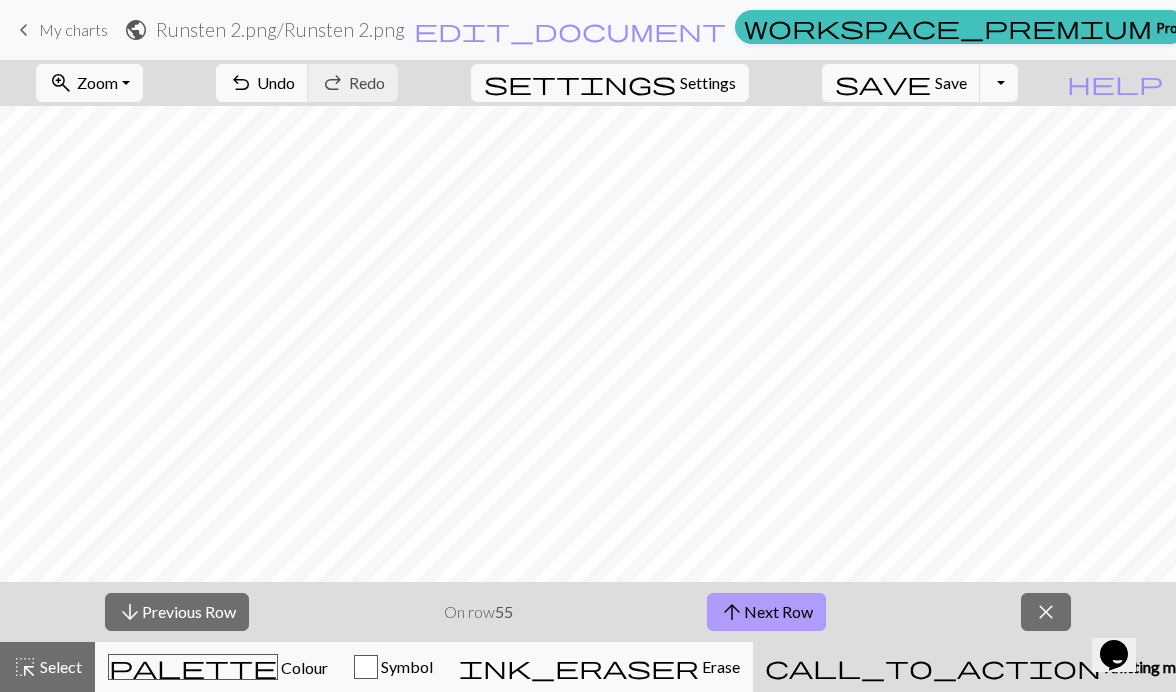click on "arrow_upward  Next Row" at bounding box center [766, 612] 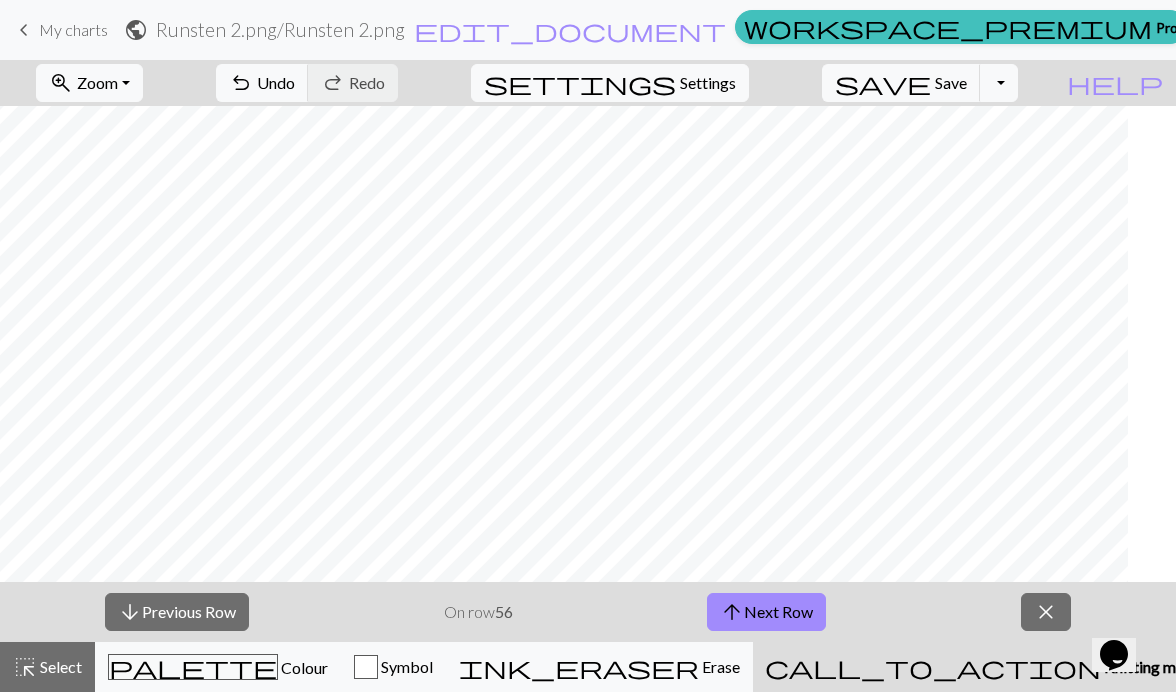scroll, scrollTop: 1382, scrollLeft: 265, axis: both 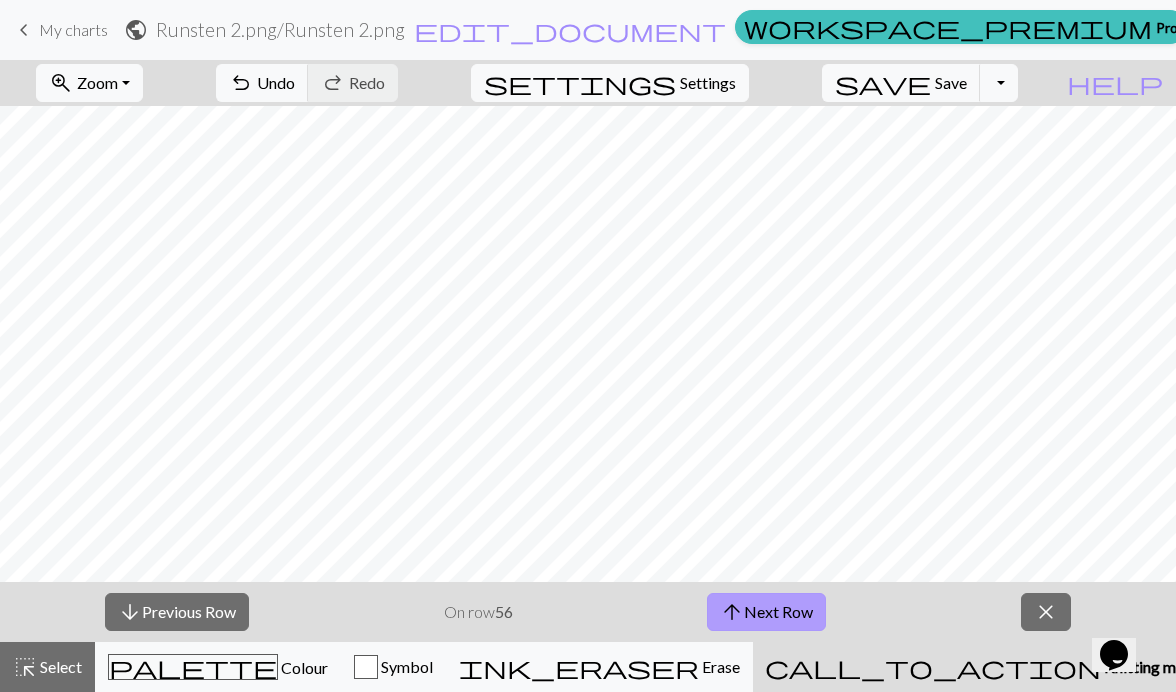 click on "arrow_upward  Next Row" at bounding box center (766, 612) 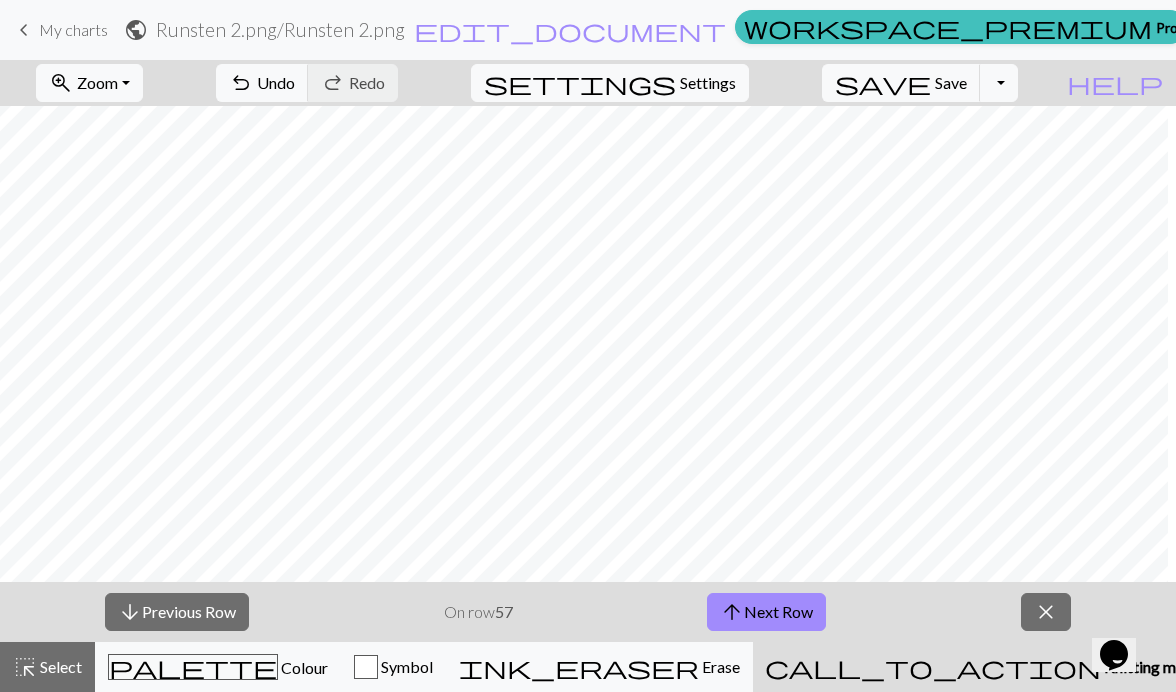 scroll, scrollTop: 1382, scrollLeft: 479, axis: both 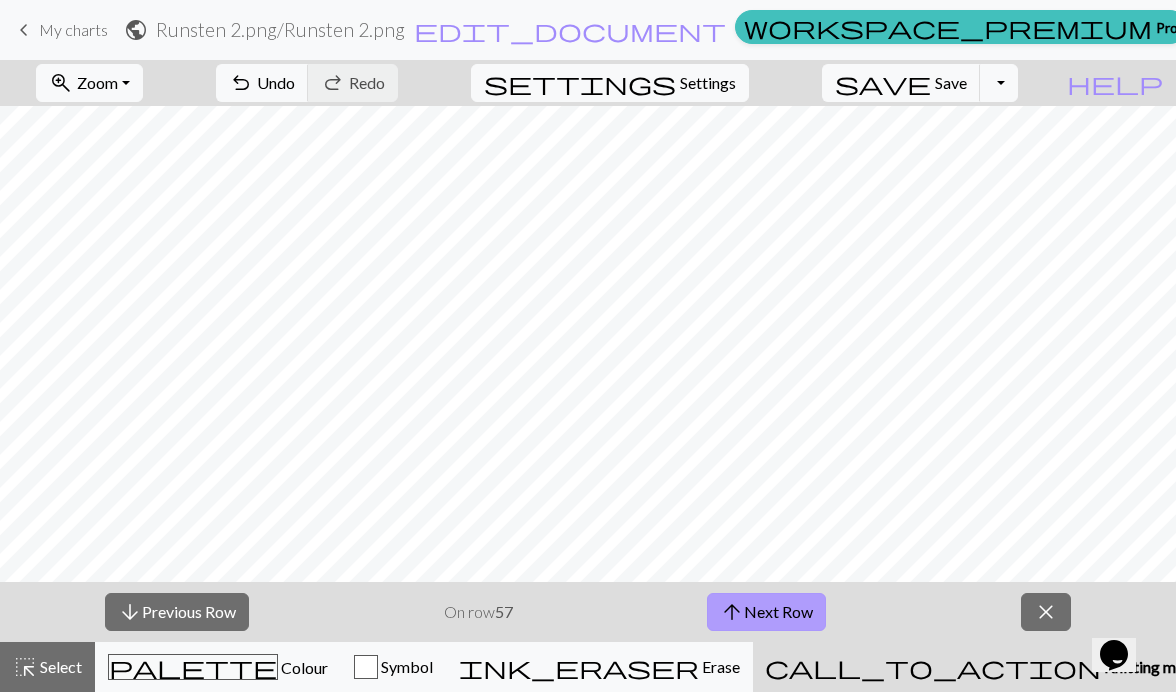 click on "arrow_upward  Next Row" at bounding box center (766, 612) 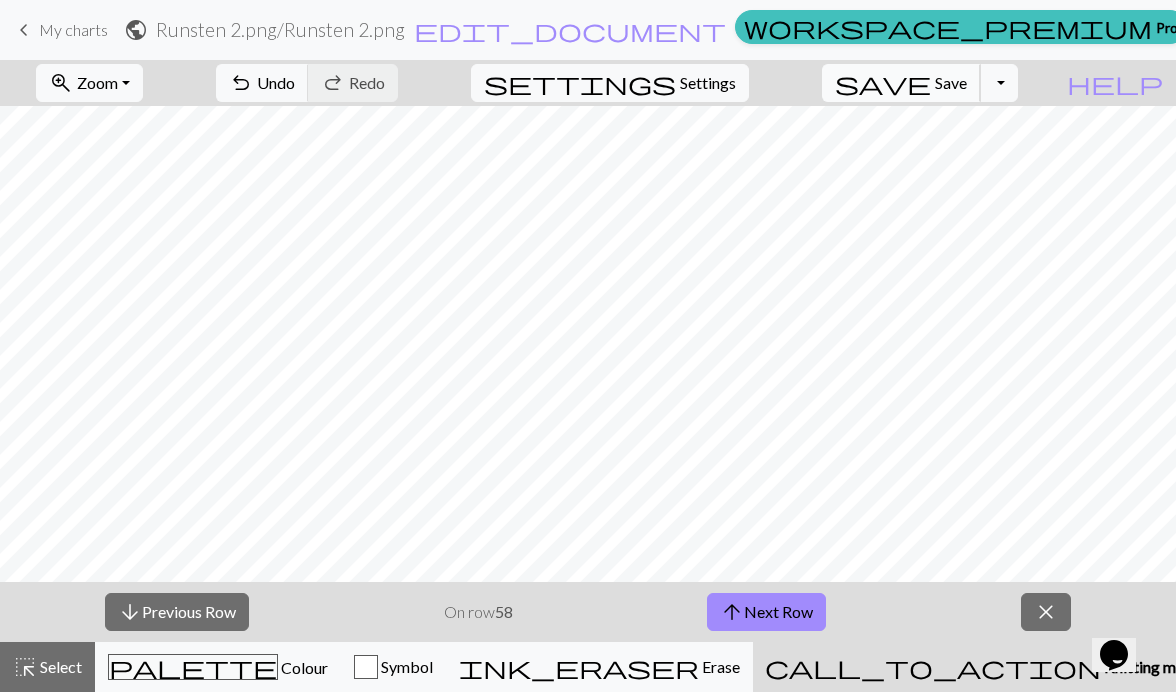 click on "save" at bounding box center (883, 83) 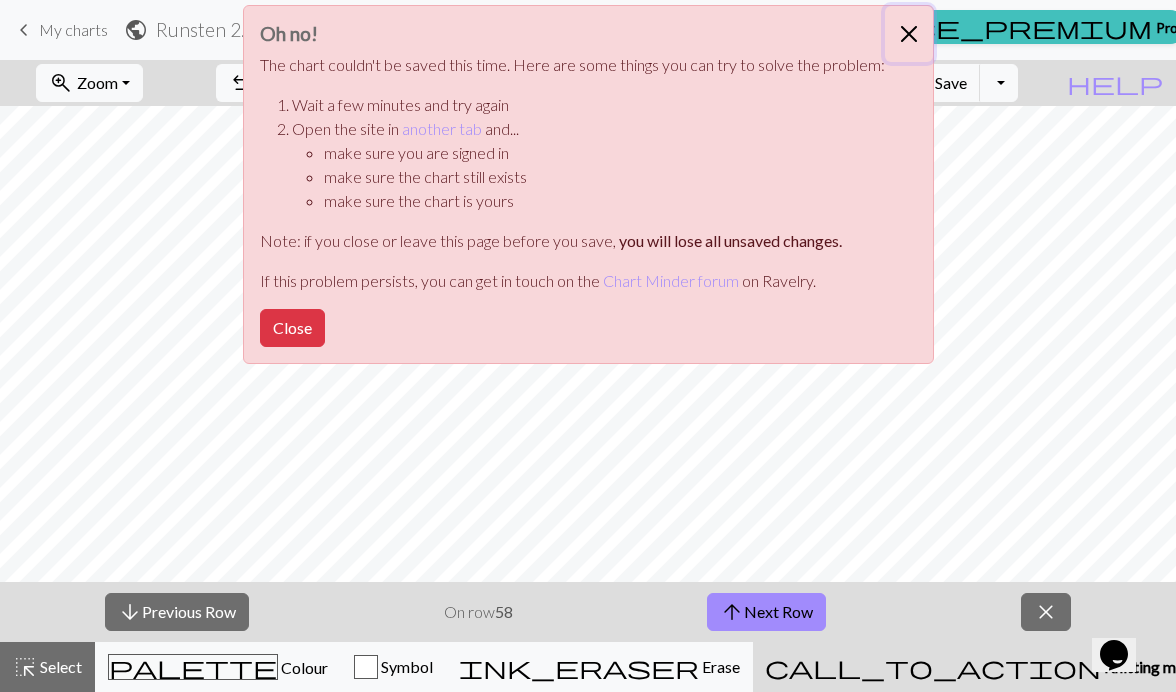 click at bounding box center [909, 34] 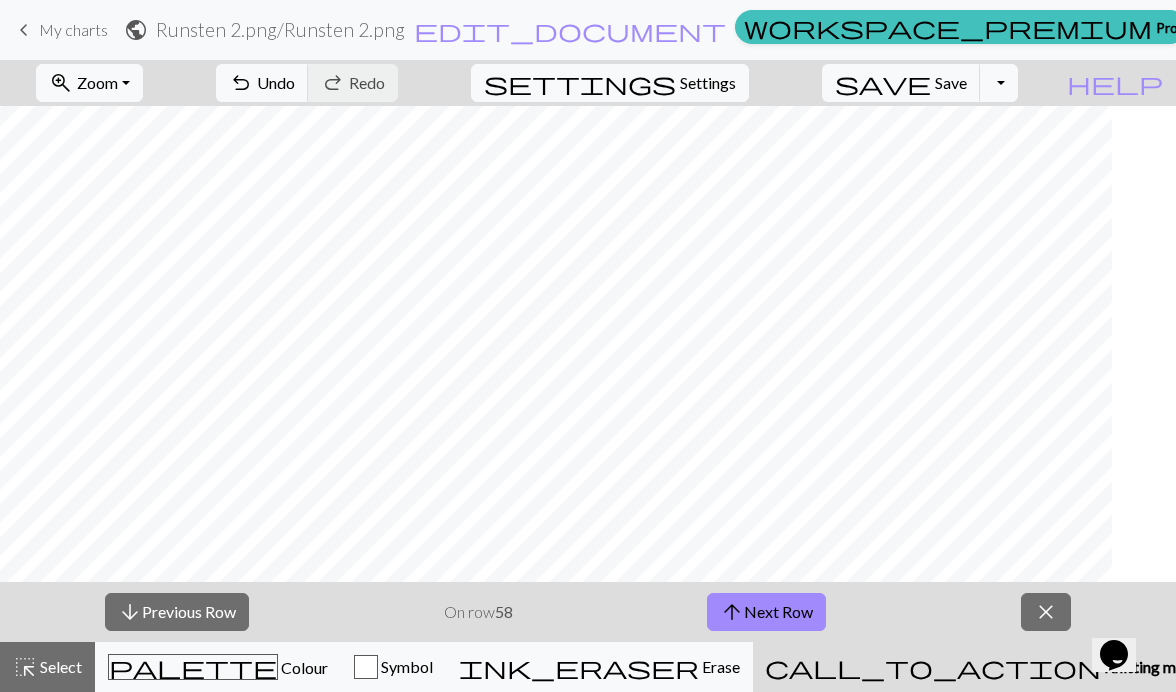 scroll, scrollTop: 1382, scrollLeft: 328, axis: both 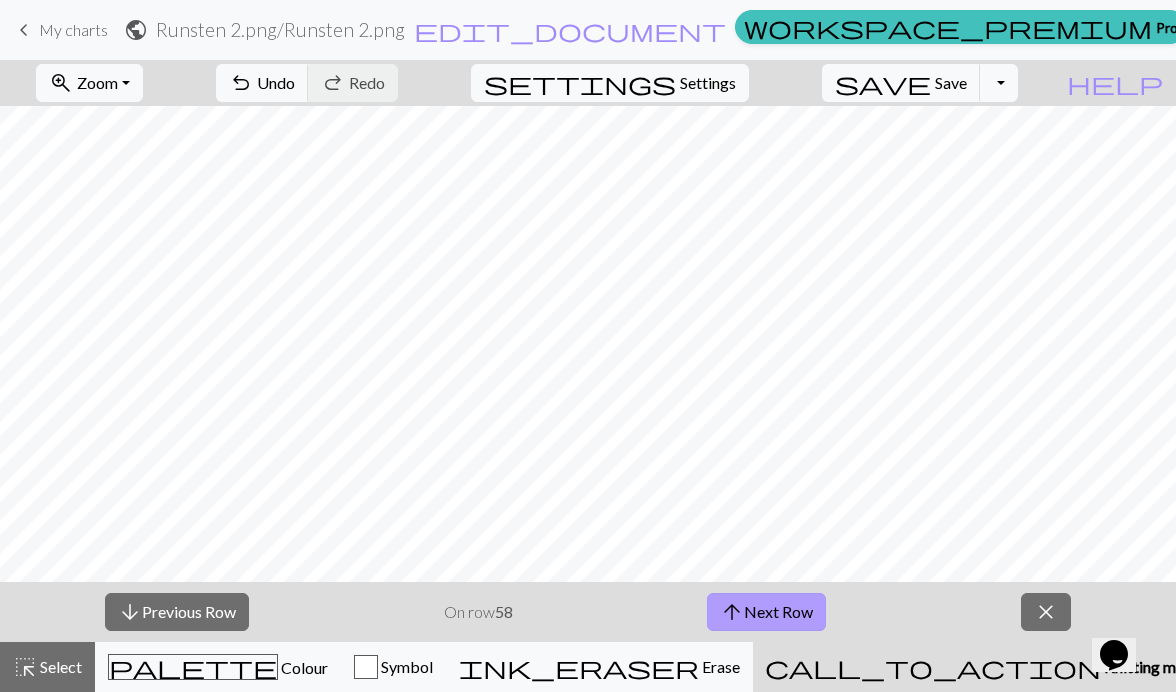 click on "arrow_upward  Next Row" at bounding box center [766, 612] 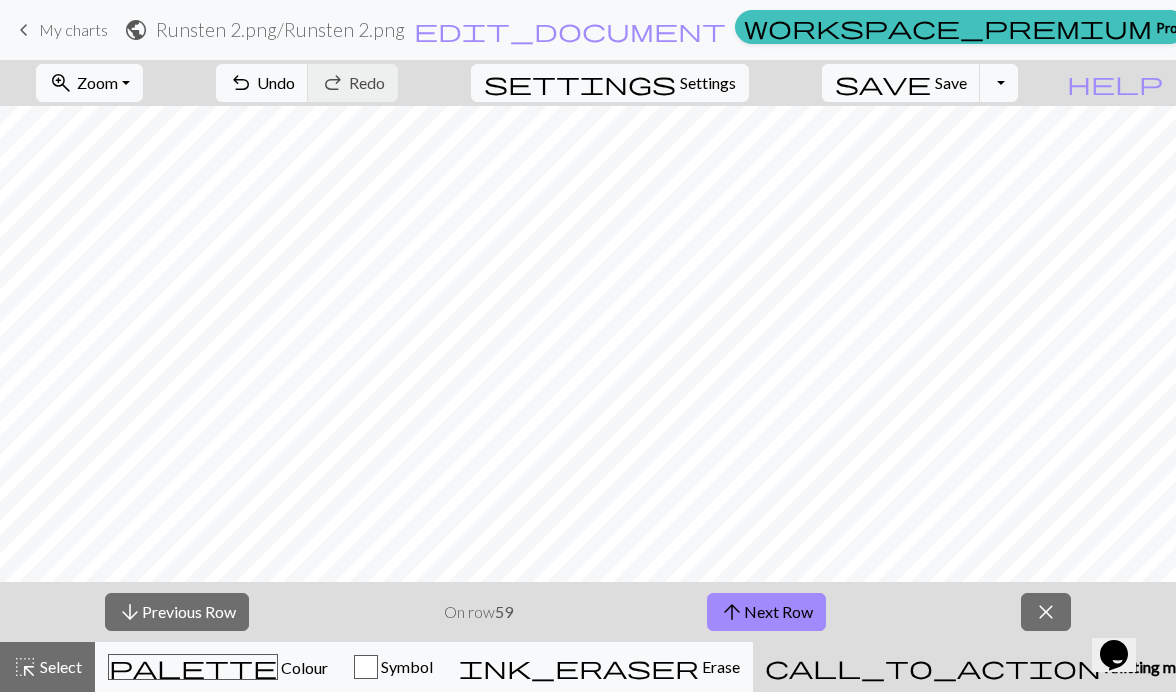 scroll, scrollTop: 1382, scrollLeft: 460, axis: both 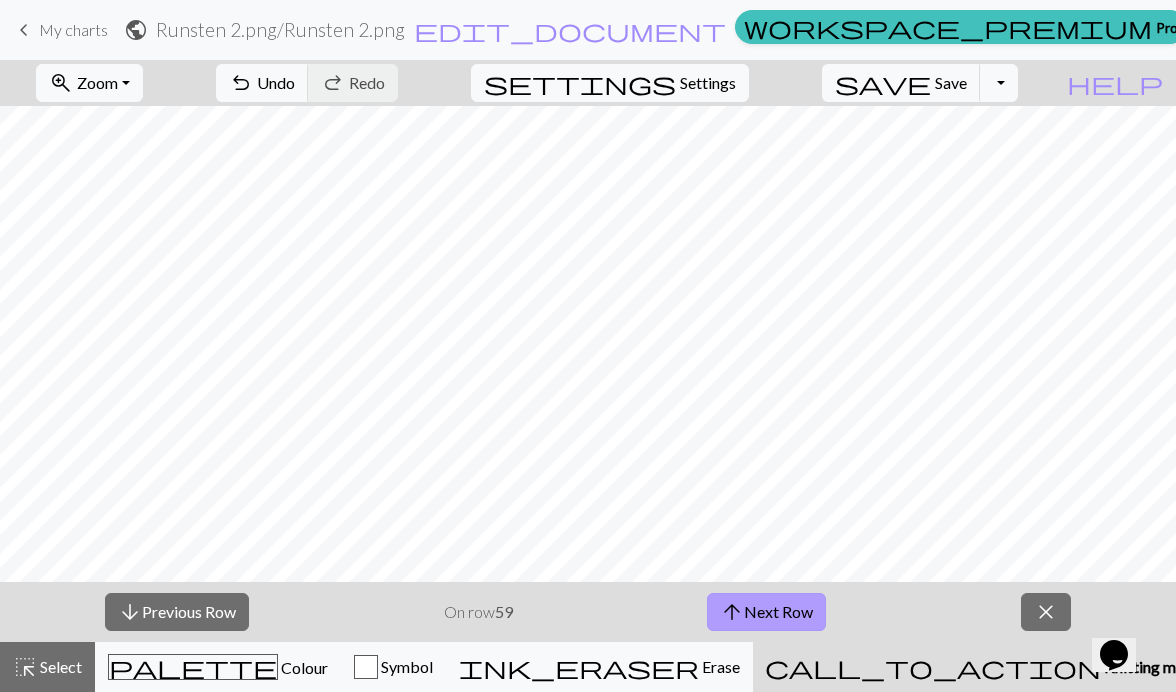 click on "arrow_upward  Next Row" at bounding box center (766, 612) 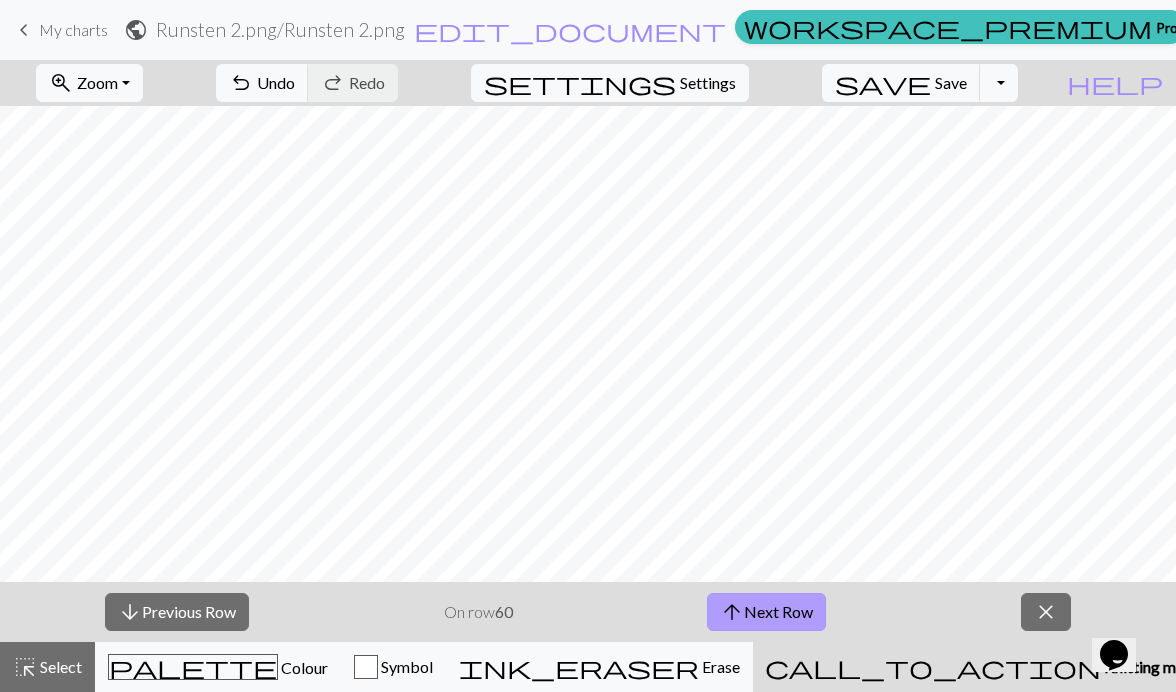 click on "arrow_upward  Next Row" at bounding box center (766, 612) 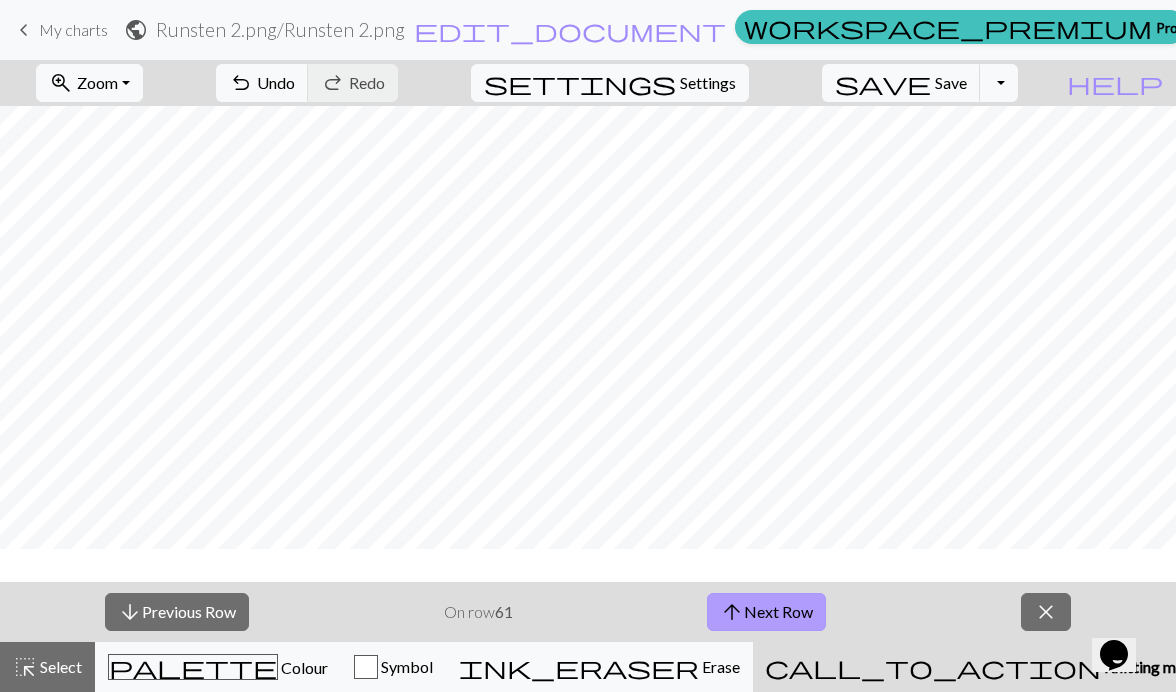 scroll, scrollTop: 1248, scrollLeft: 531, axis: both 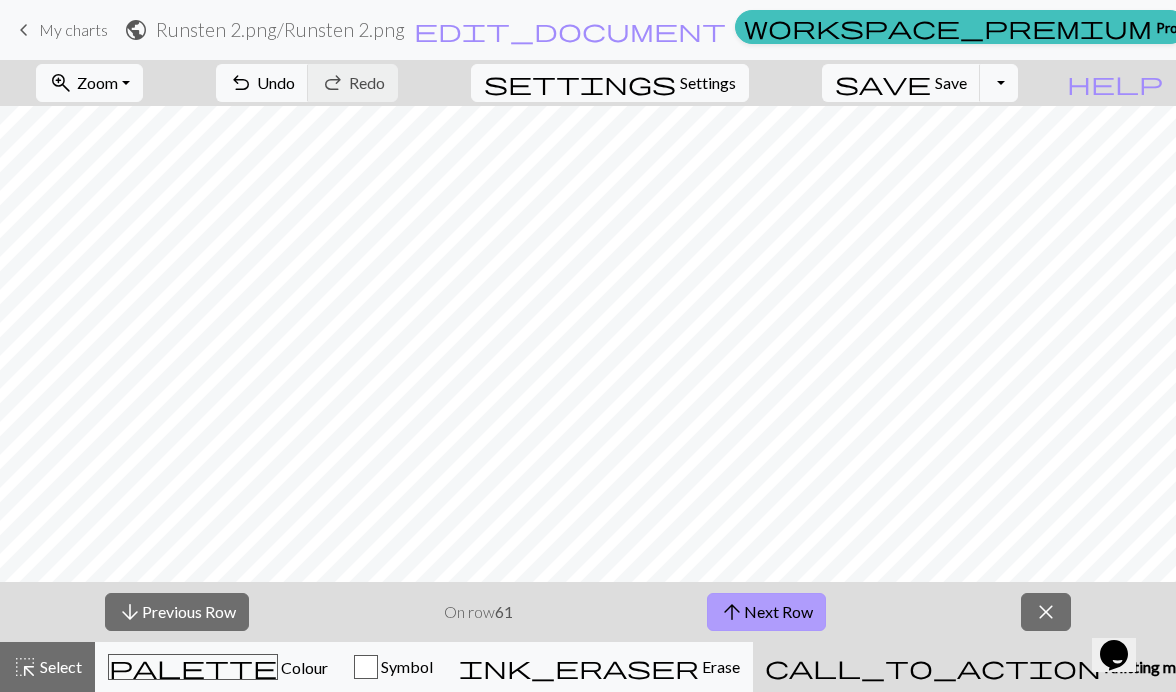 click on "arrow_upward  Next Row" at bounding box center (766, 612) 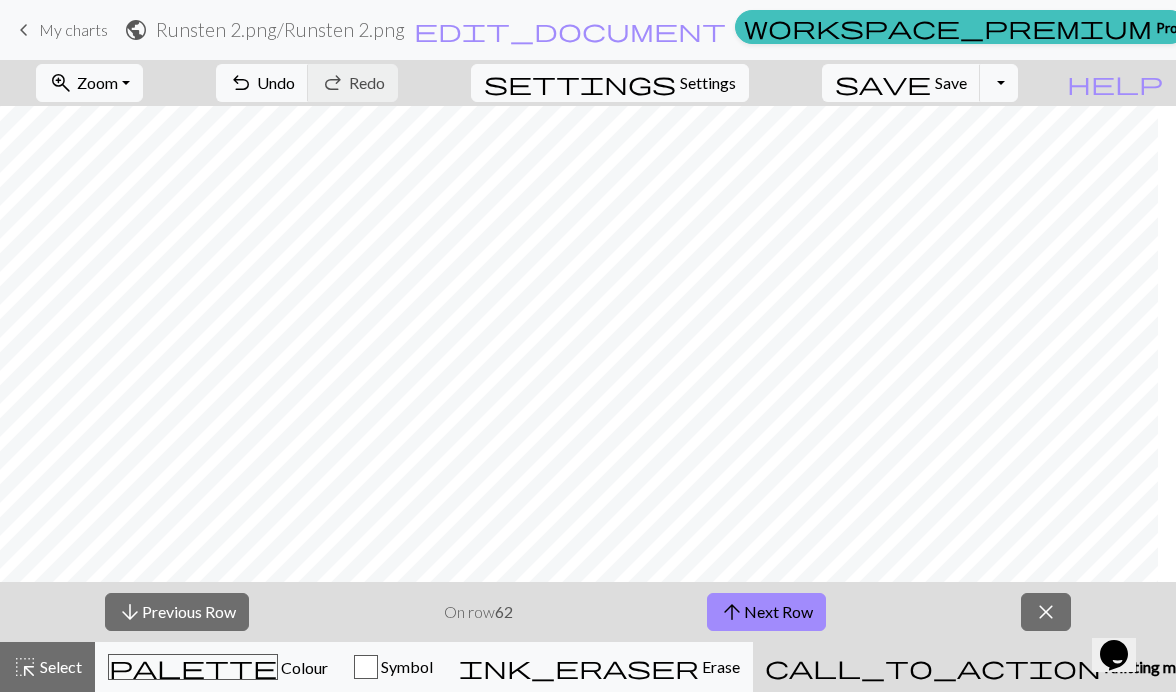 scroll, scrollTop: 1248, scrollLeft: 342, axis: both 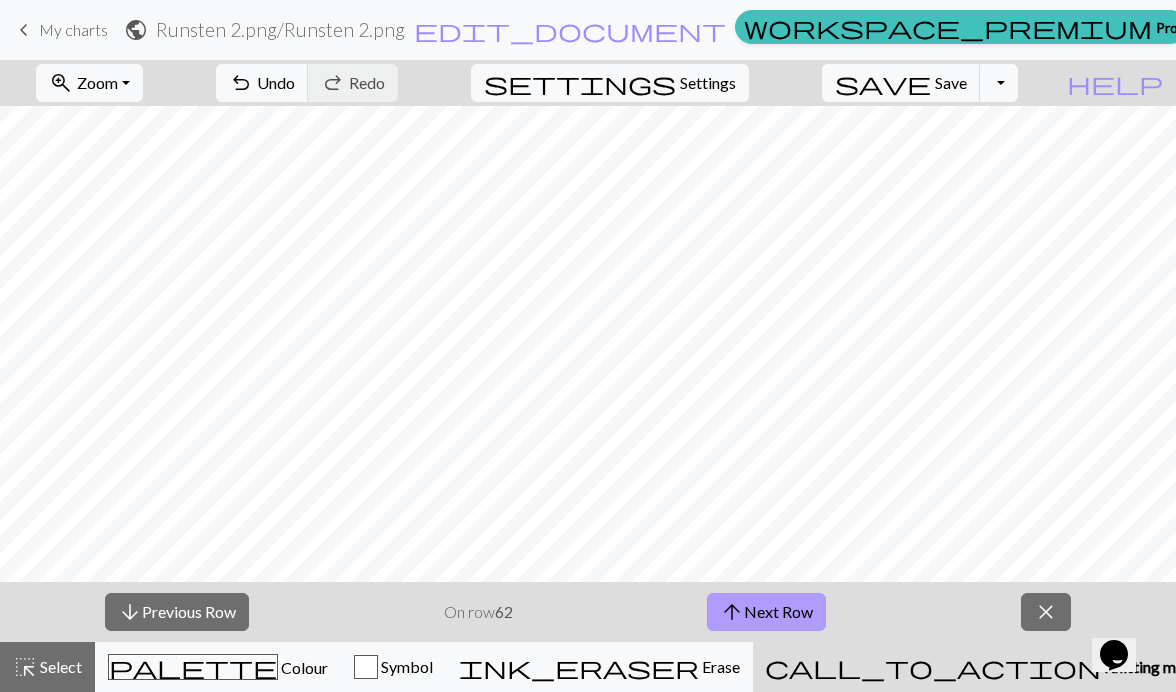 click on "arrow_upward  Next Row" at bounding box center [766, 612] 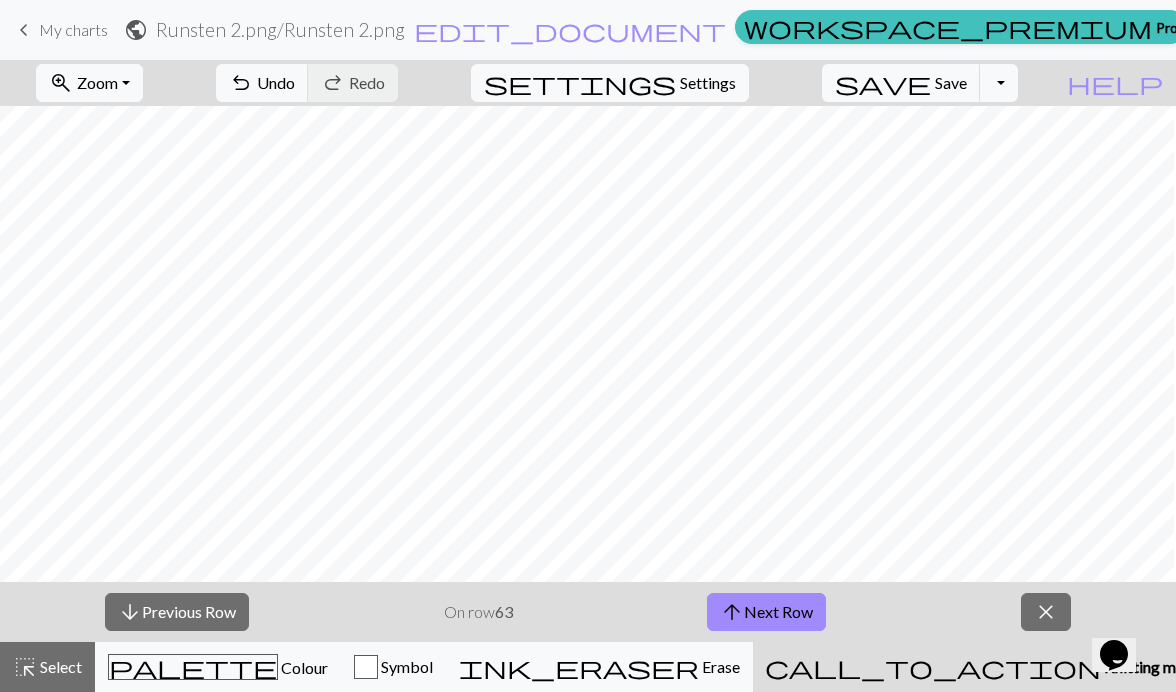 scroll, scrollTop: 1258, scrollLeft: 530, axis: both 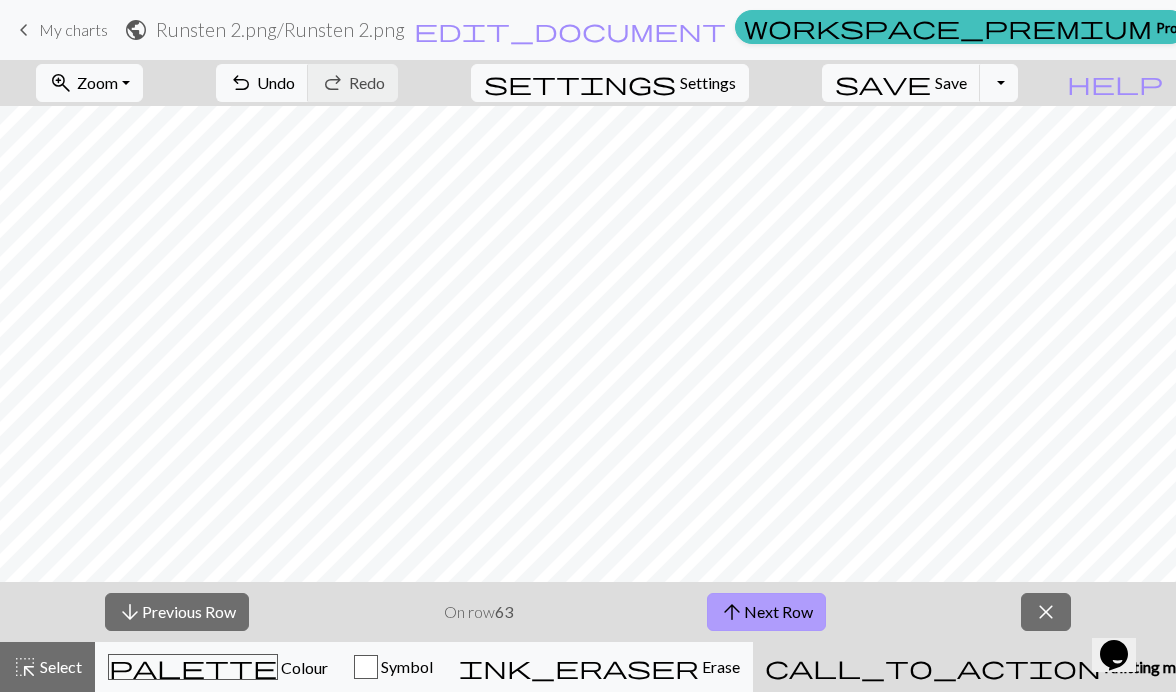 click on "arrow_upward" at bounding box center [732, 612] 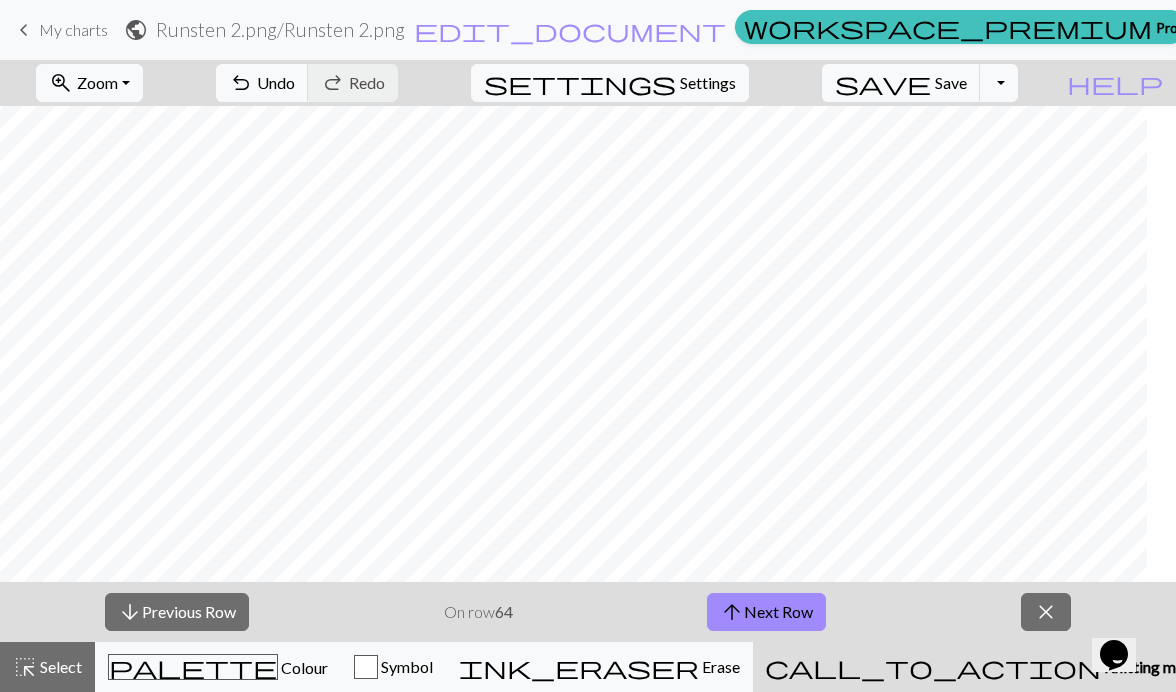scroll, scrollTop: 1258, scrollLeft: 350, axis: both 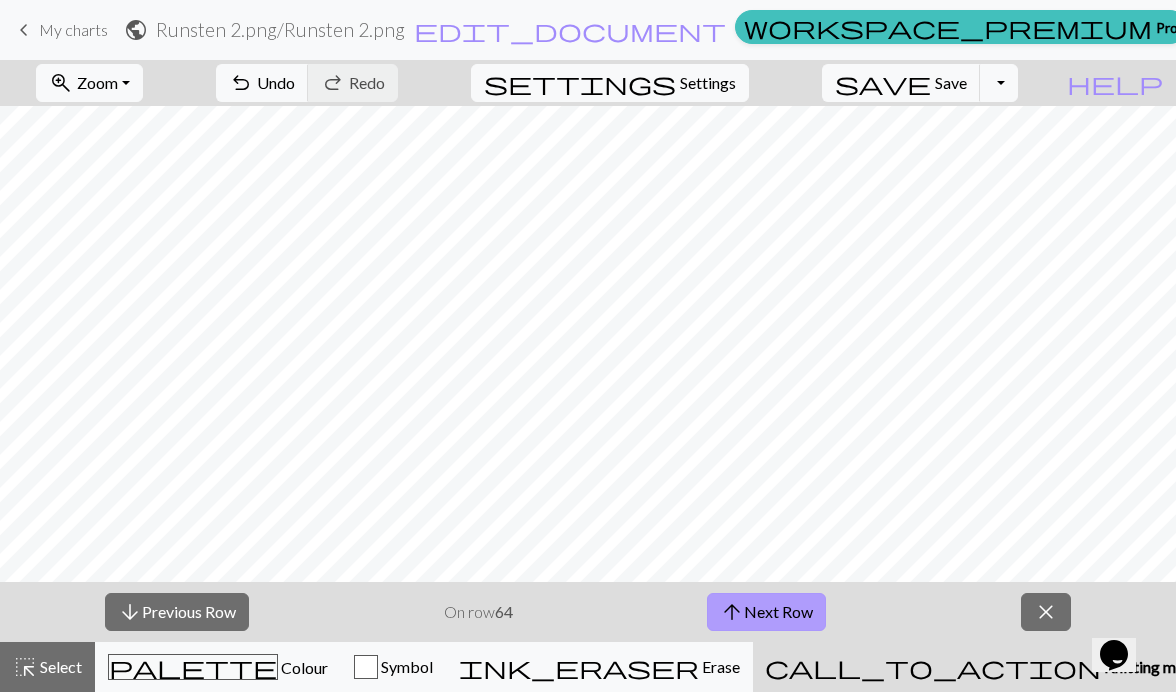 click on "arrow_upward  Next Row" at bounding box center [766, 612] 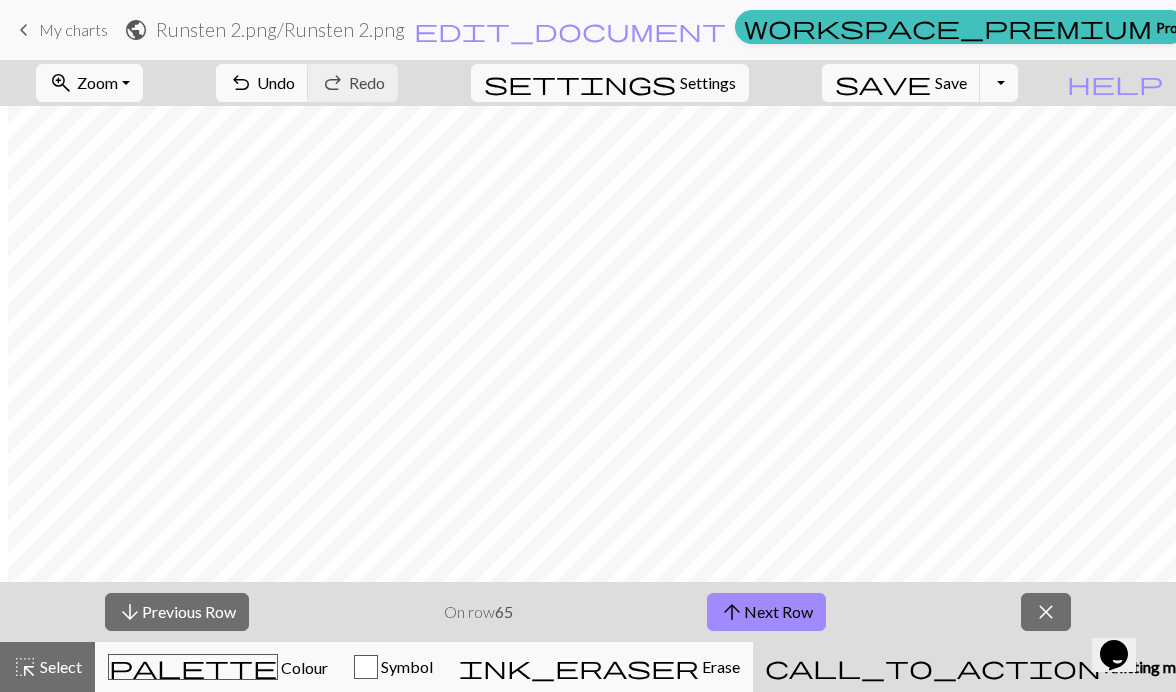 scroll, scrollTop: 1258, scrollLeft: 572, axis: both 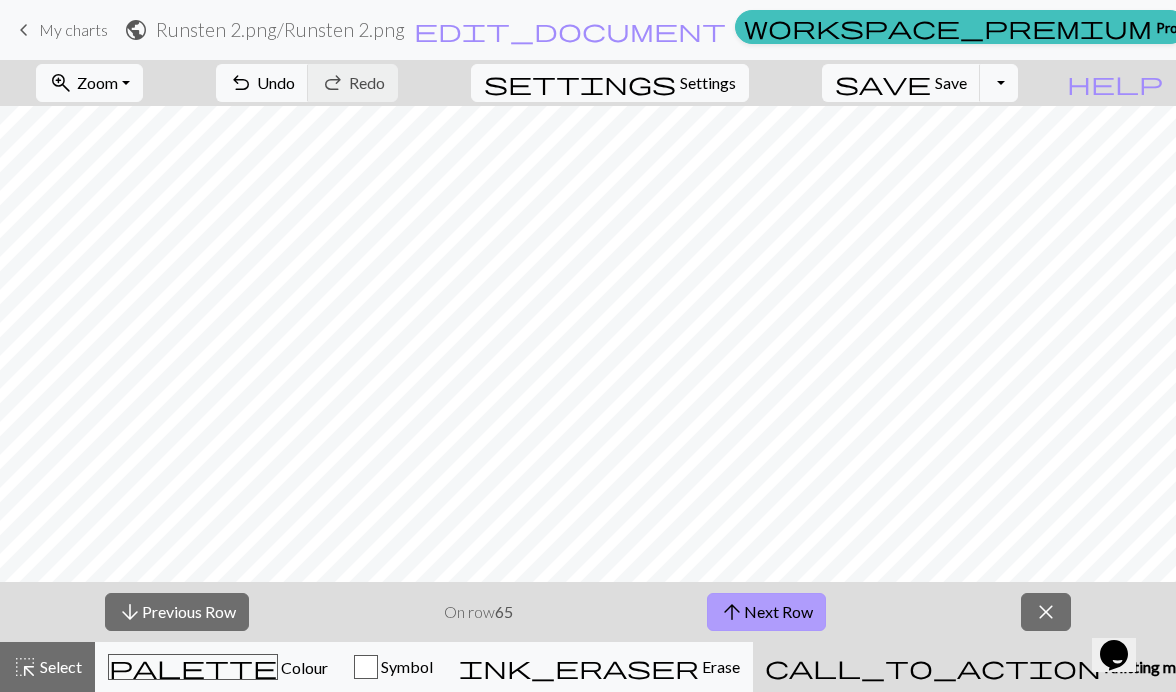 click on "arrow_upward  Next Row" at bounding box center [766, 612] 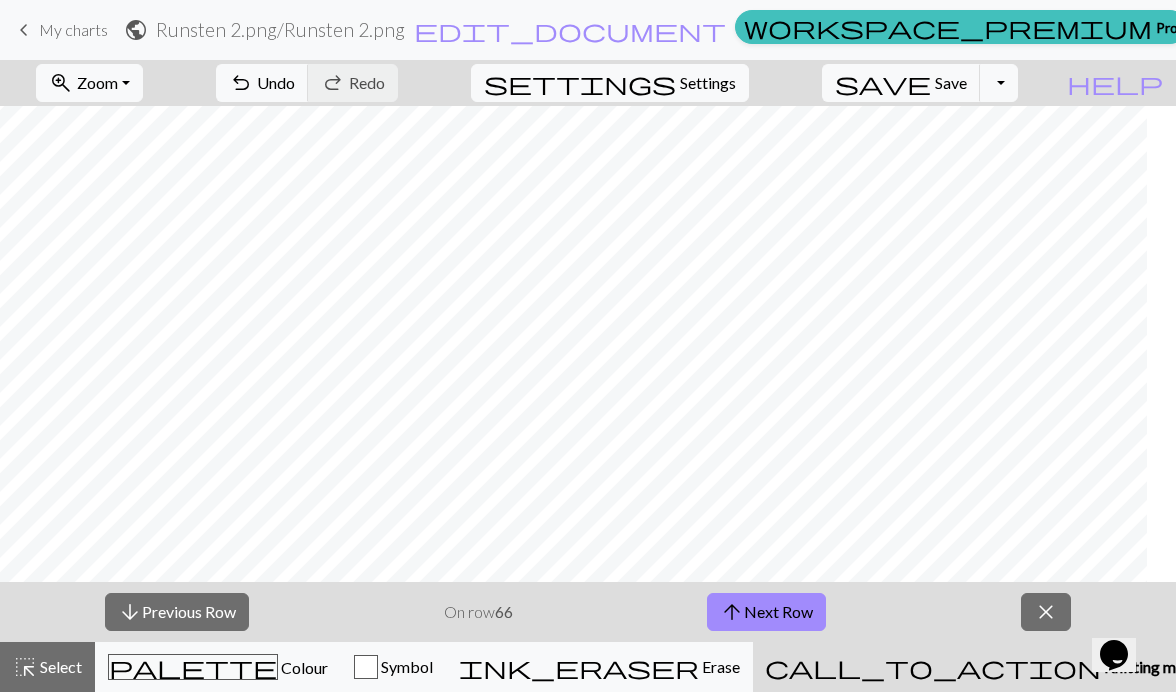 scroll, scrollTop: 1258, scrollLeft: 324, axis: both 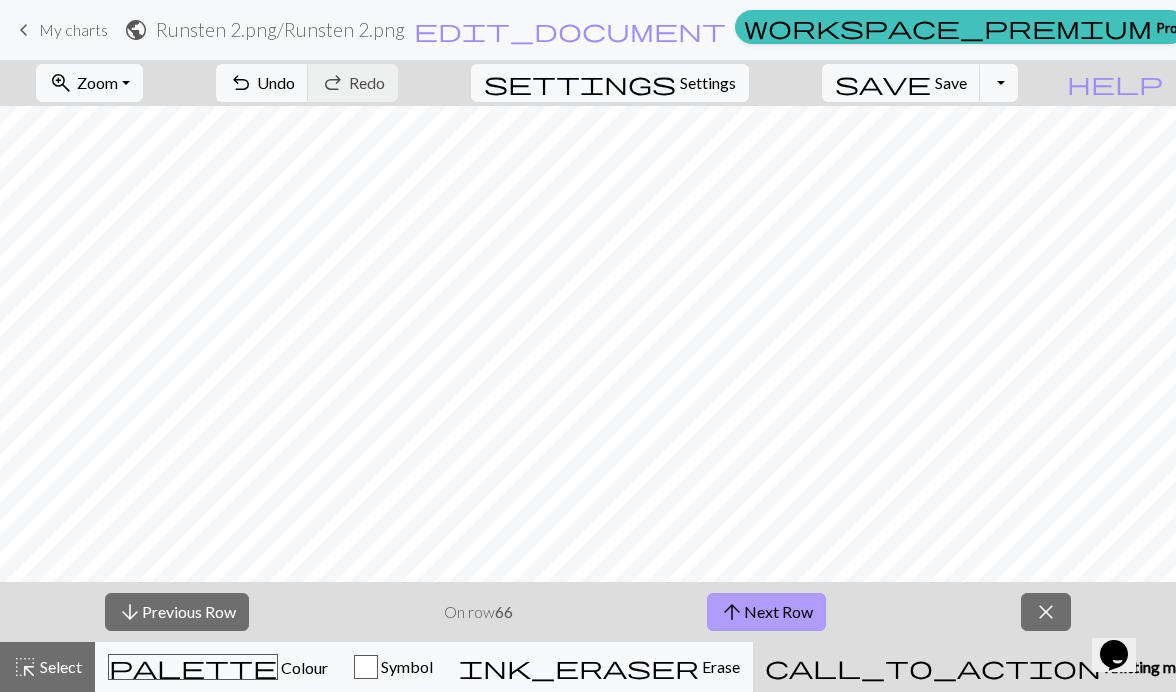 click on "arrow_upward  Next Row" at bounding box center (766, 612) 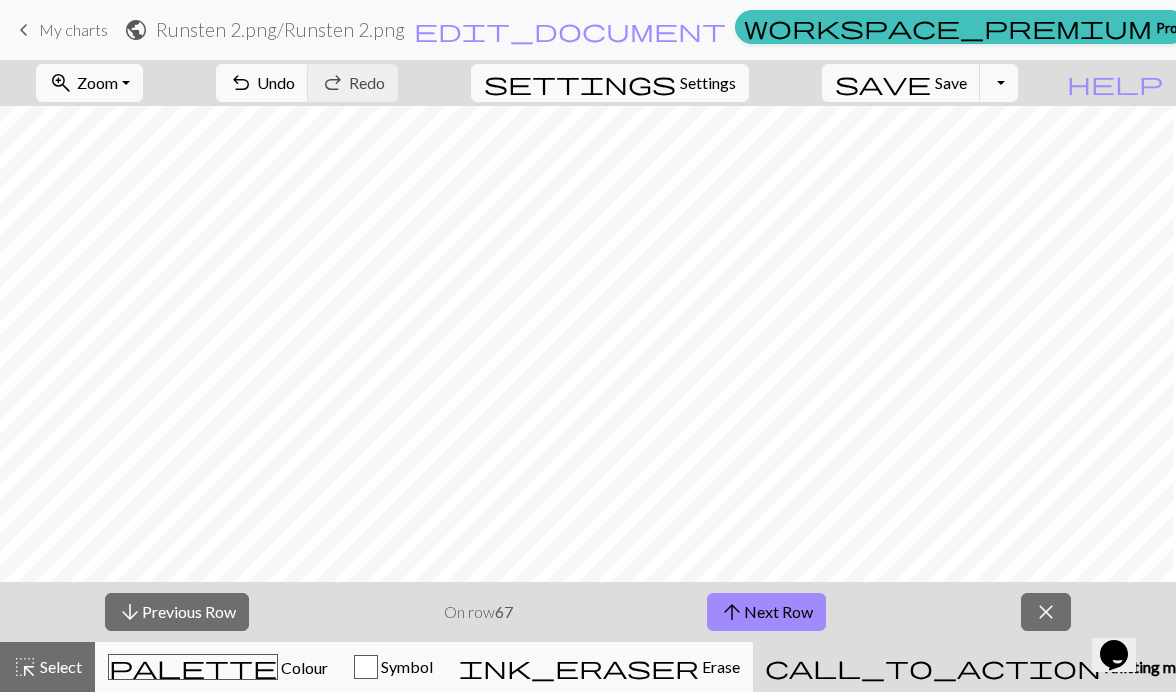 scroll, scrollTop: 1258, scrollLeft: 418, axis: both 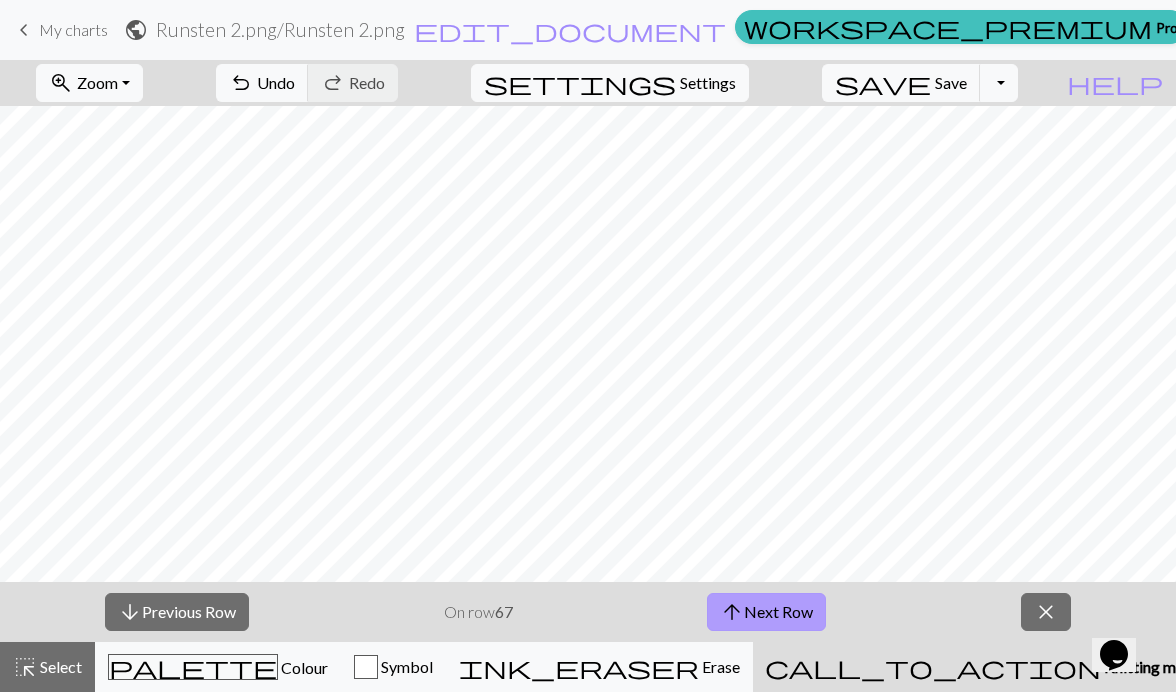 click on "arrow_upward  Next Row" at bounding box center [766, 612] 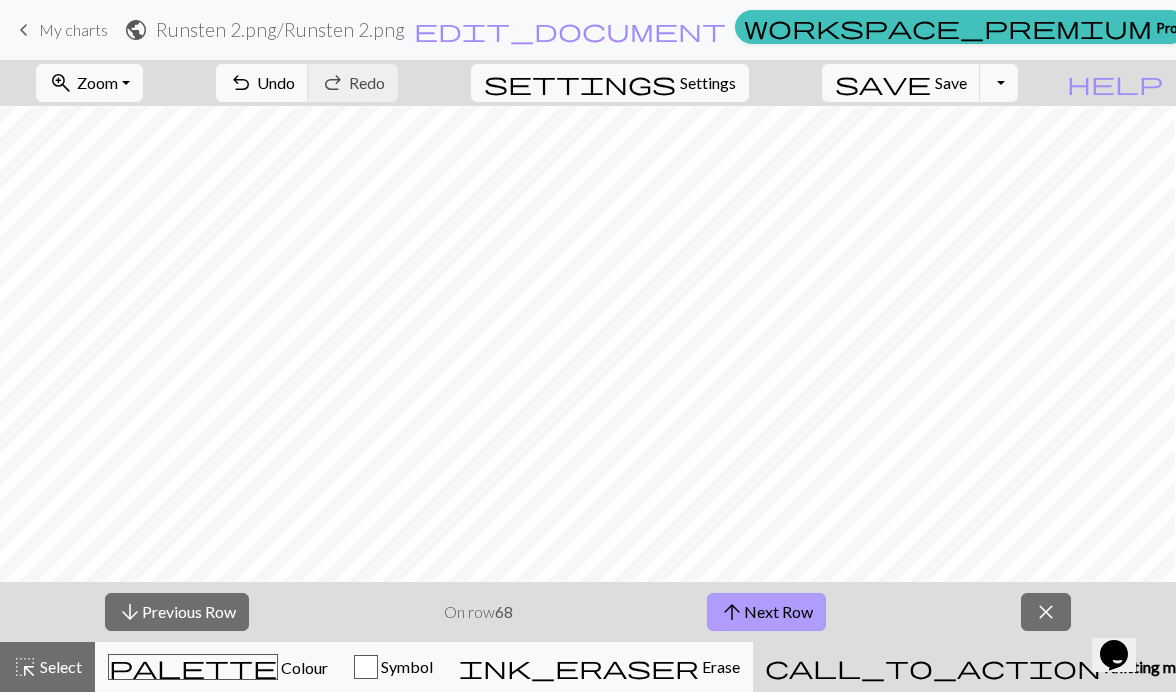 scroll, scrollTop: 1258, scrollLeft: 305, axis: both 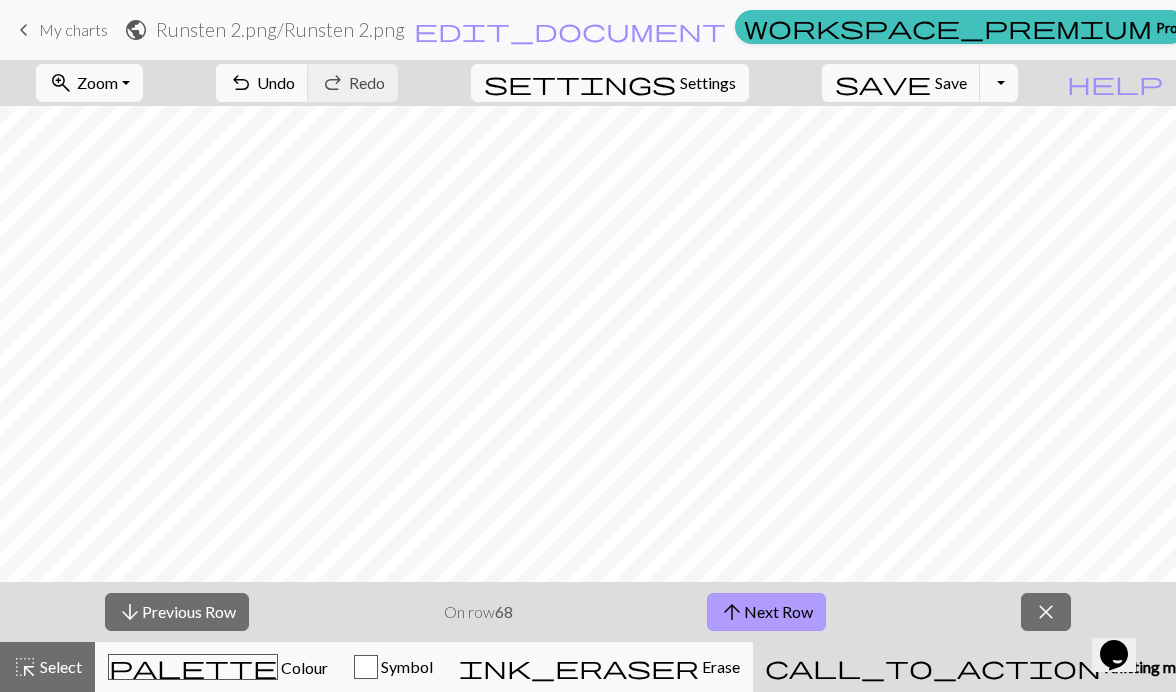 click on "arrow_upward  Next Row" at bounding box center [766, 612] 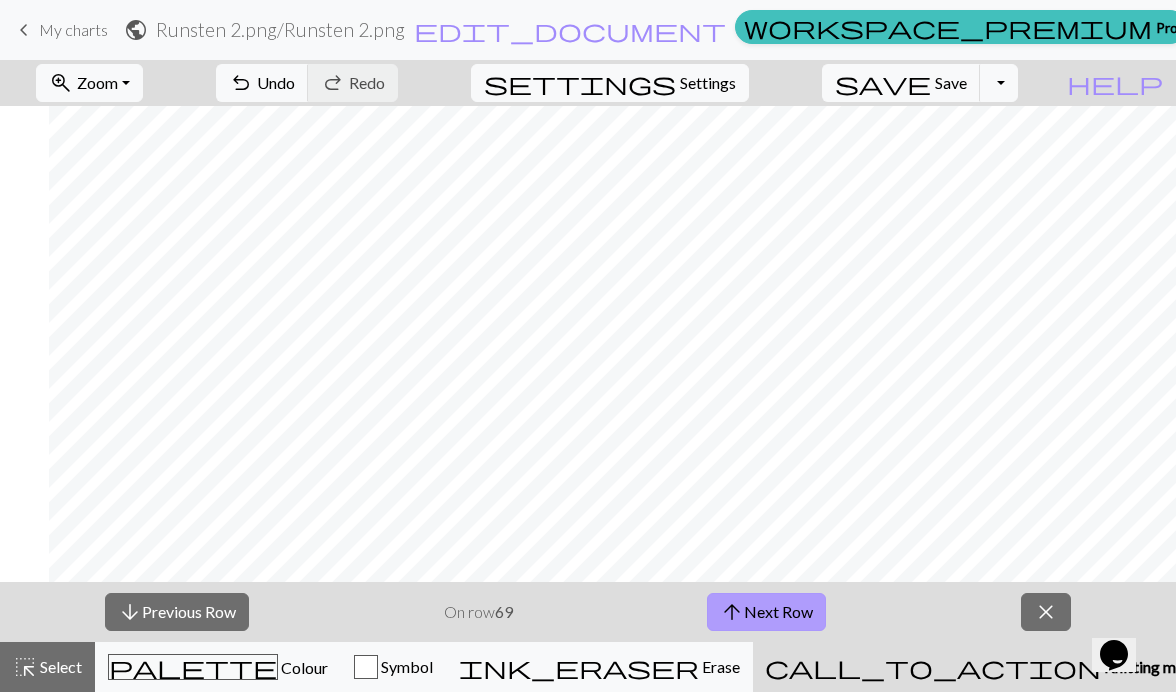 scroll, scrollTop: 1258, scrollLeft: 502, axis: both 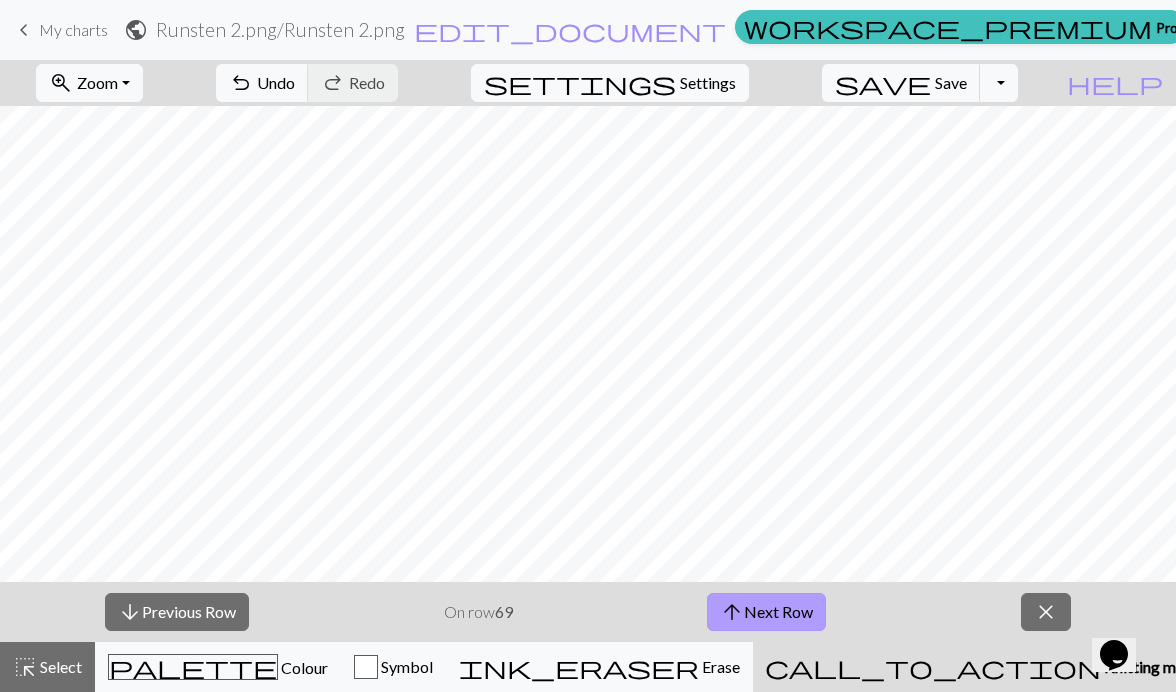 click on "arrow_upward  Next Row" at bounding box center (766, 612) 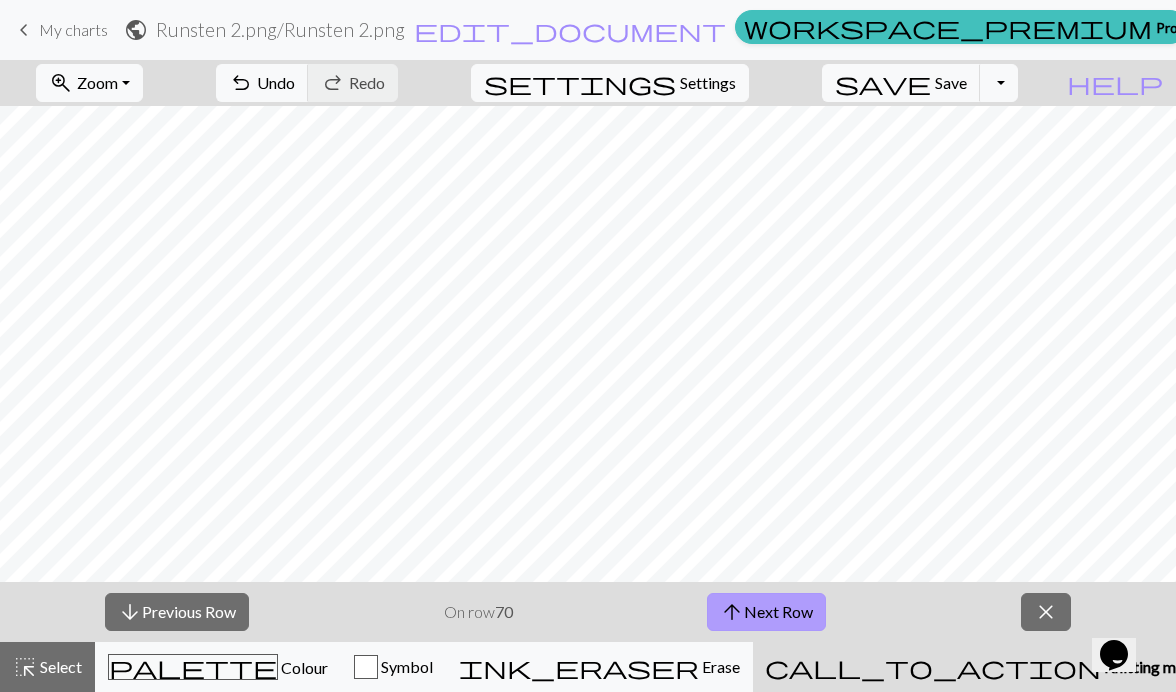 click on "arrow_upward  Next Row" at bounding box center (766, 612) 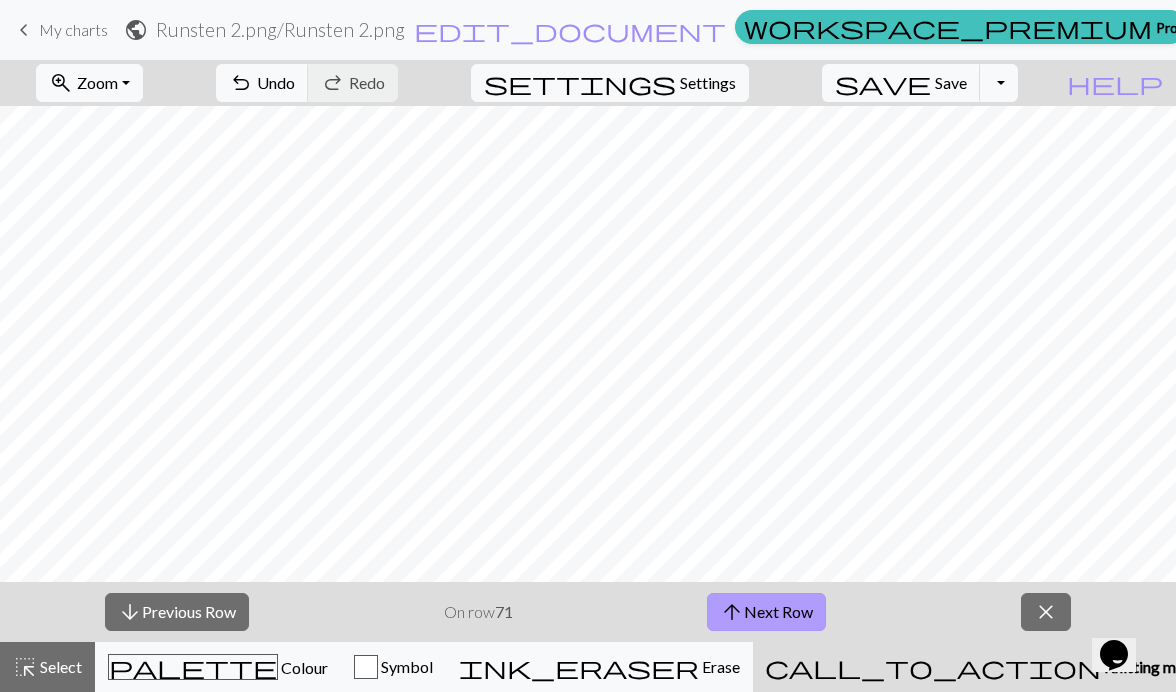 scroll, scrollTop: 1258, scrollLeft: 355, axis: both 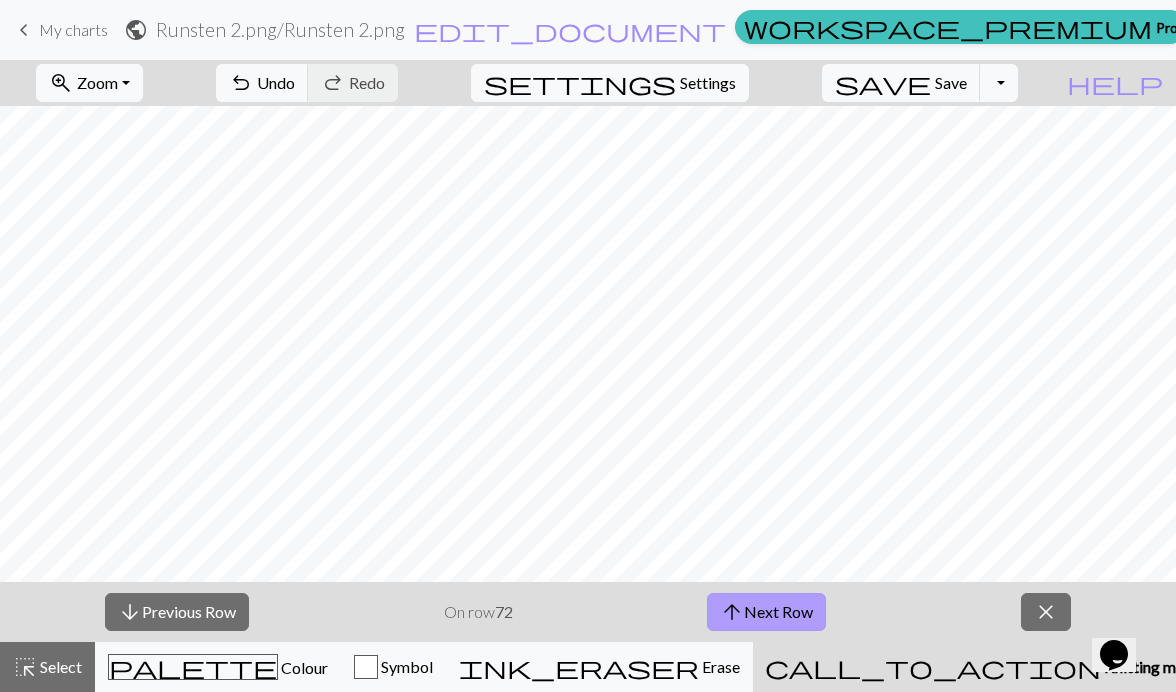 click on "arrow_upward  Next Row" at bounding box center [766, 612] 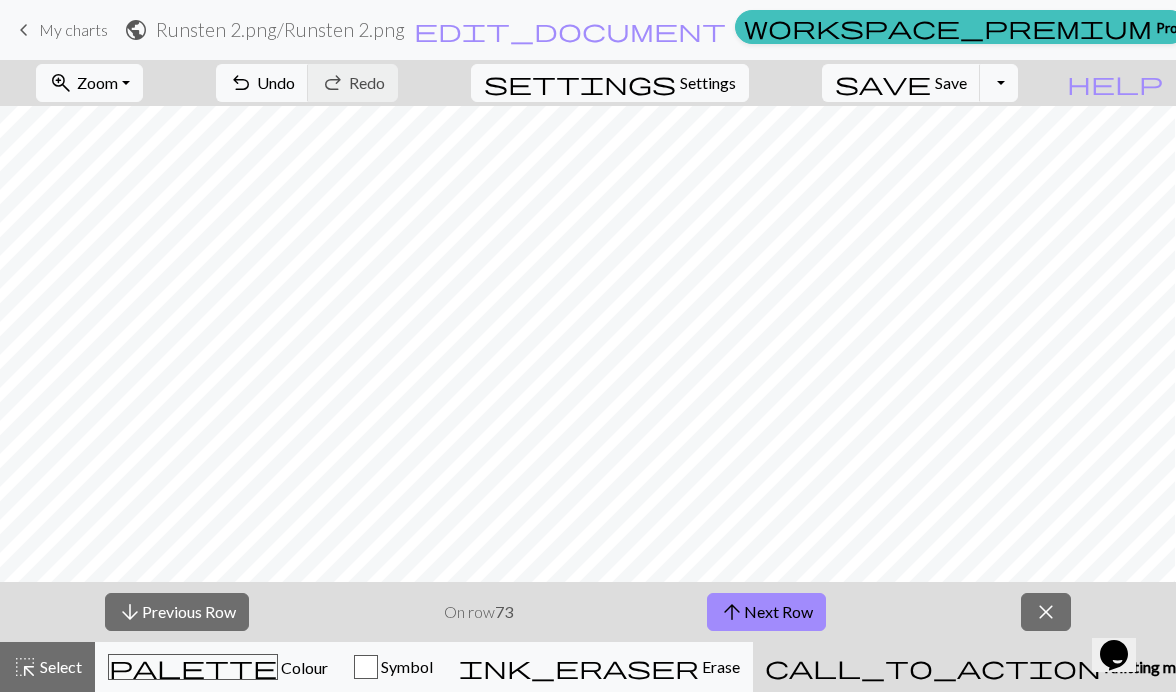 scroll, scrollTop: 1258, scrollLeft: 496, axis: both 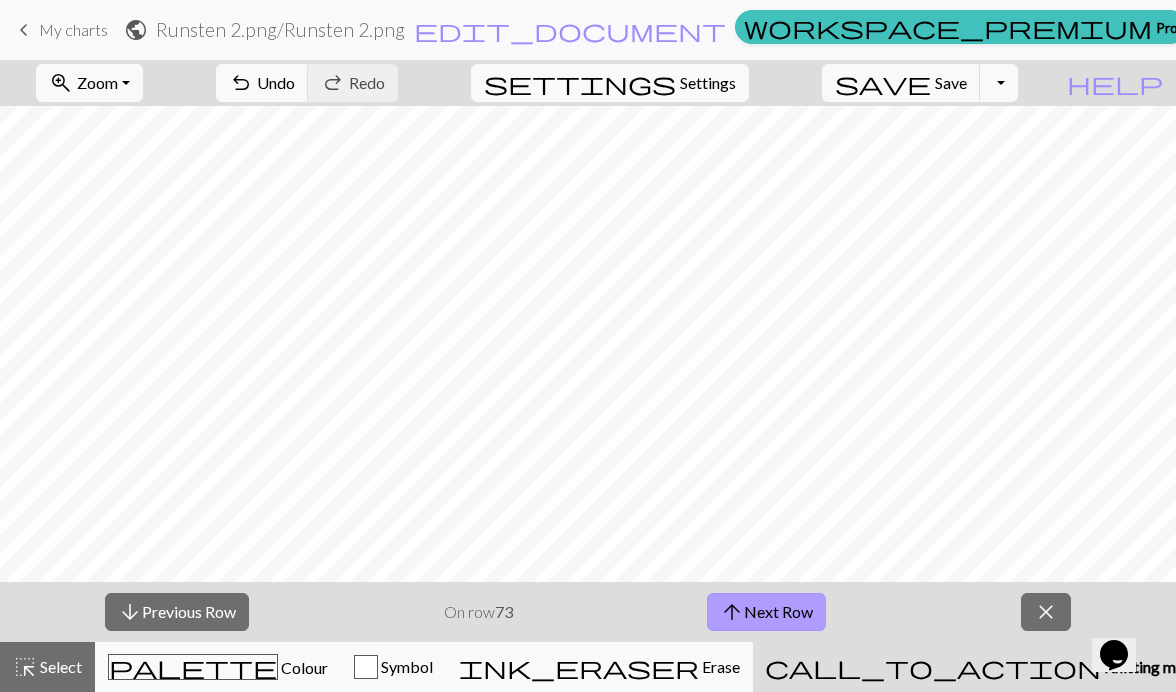 click on "arrow_upward  Next Row" at bounding box center (766, 612) 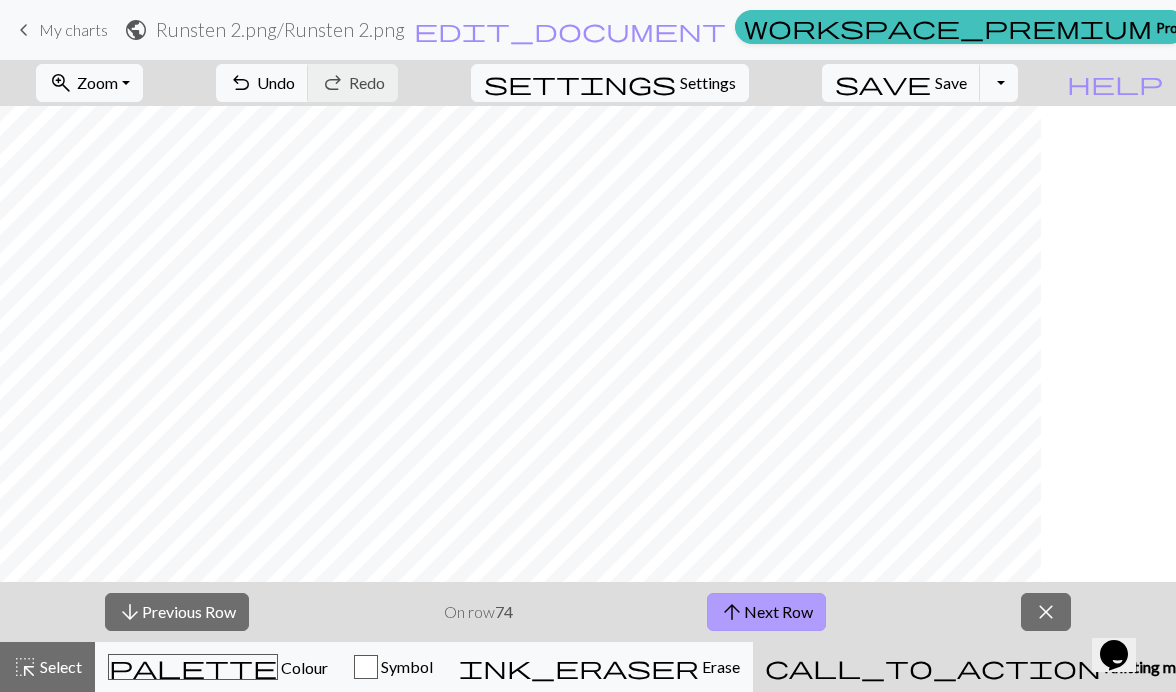 scroll, scrollTop: 1258, scrollLeft: 361, axis: both 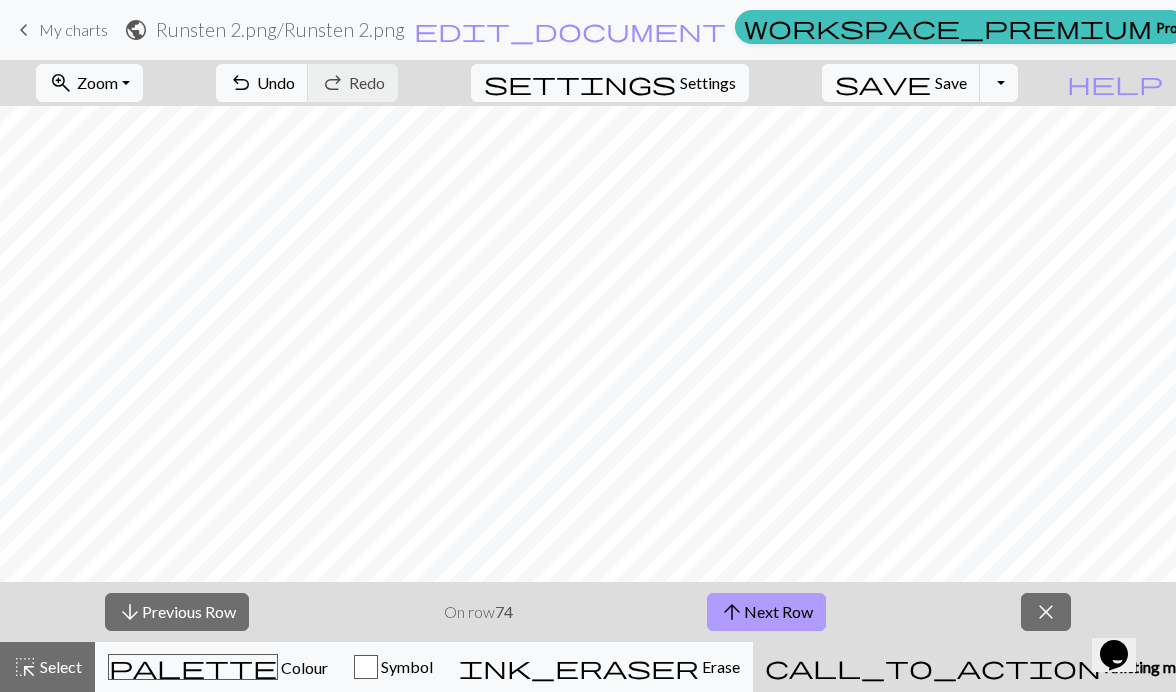click on "arrow_upward  Next Row" at bounding box center (766, 612) 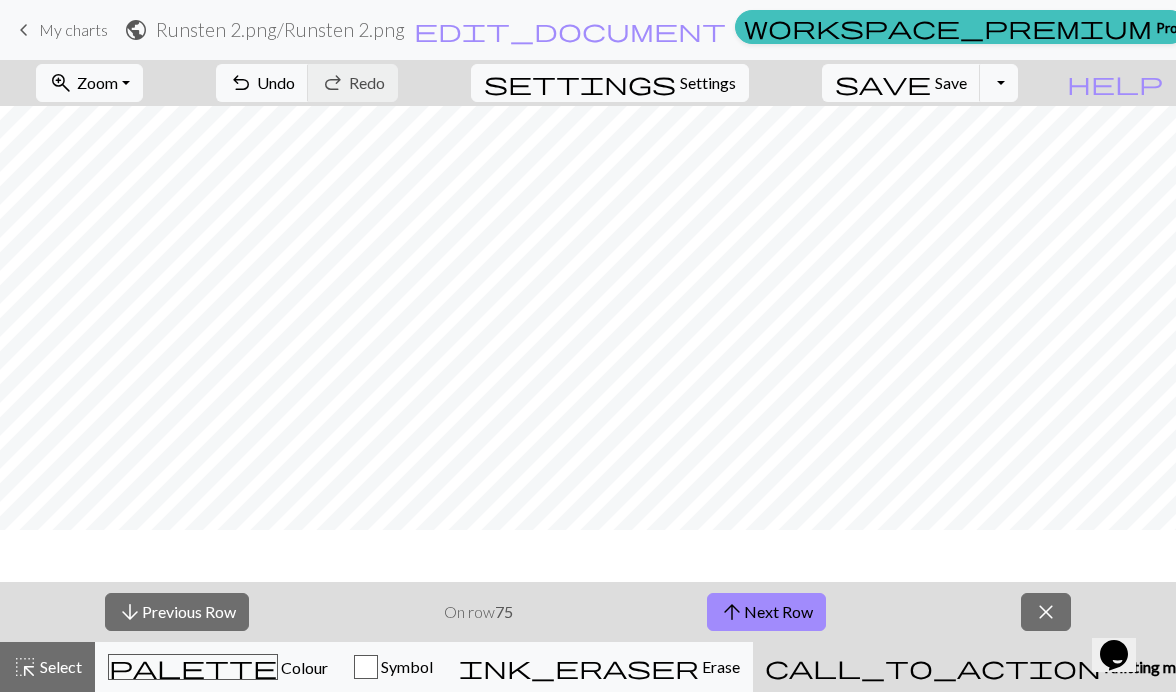 scroll, scrollTop: 1231, scrollLeft: 361, axis: both 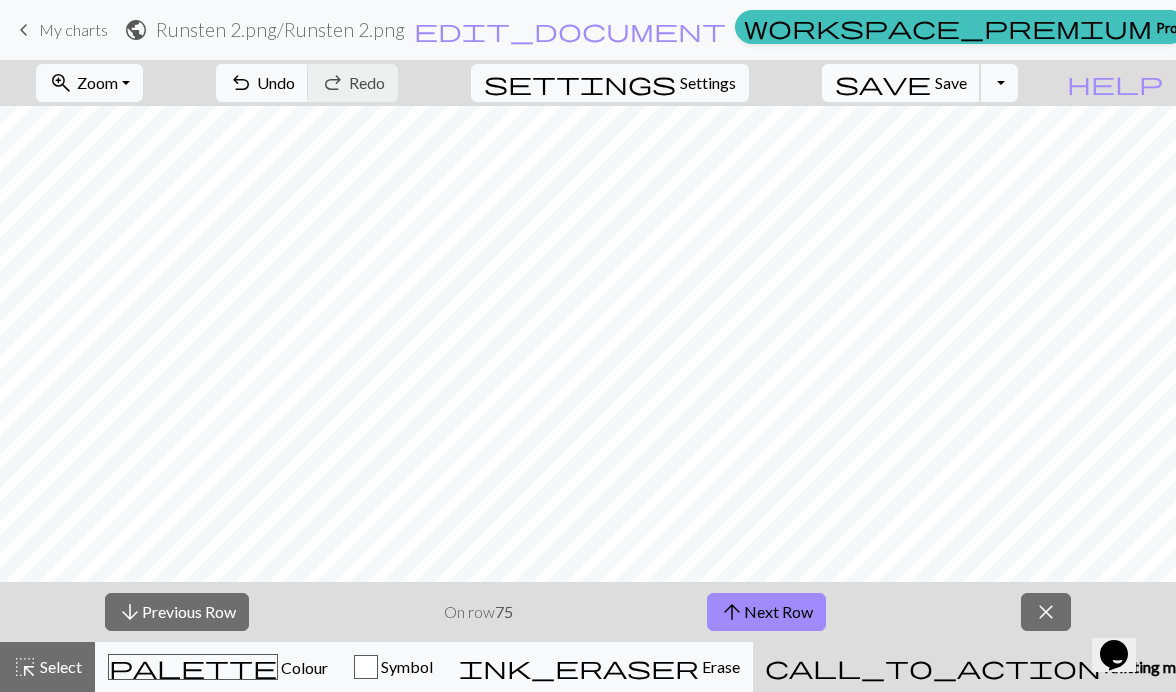 click on "save" at bounding box center [883, 83] 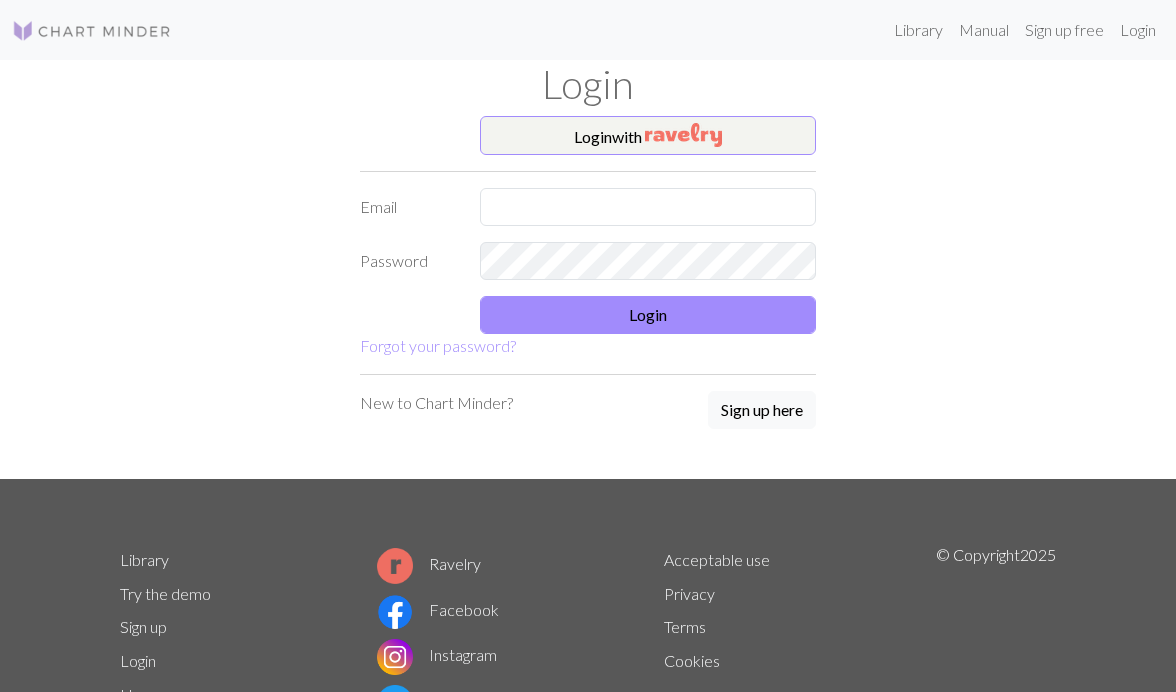 scroll, scrollTop: 0, scrollLeft: 0, axis: both 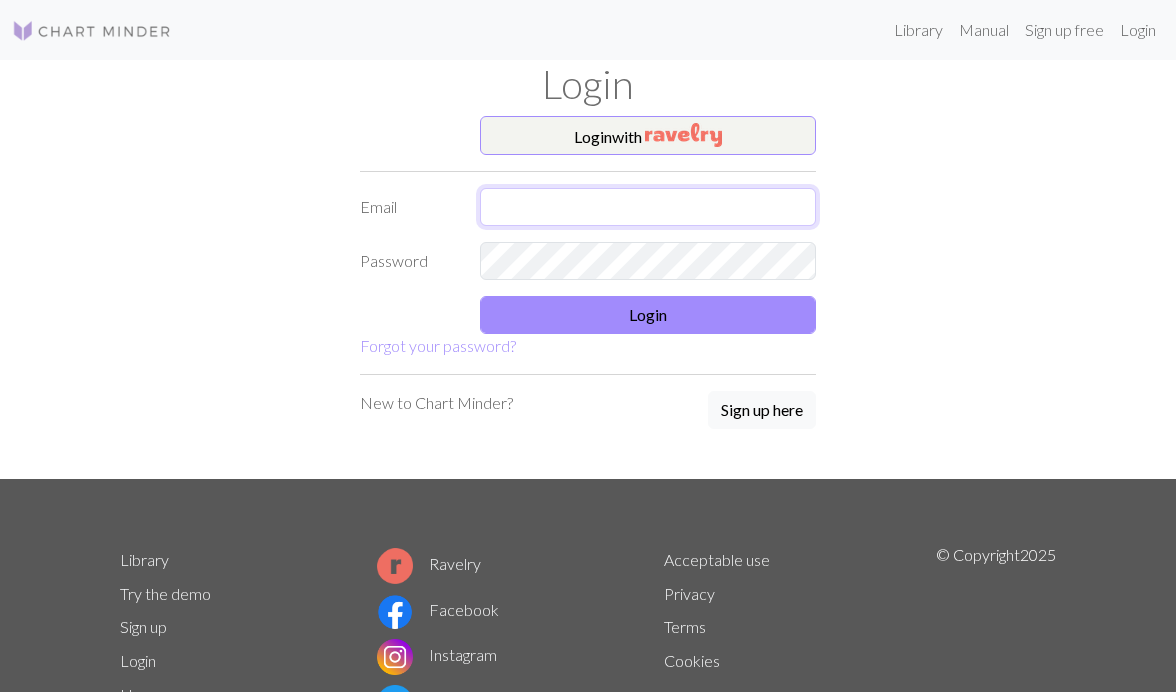 click at bounding box center (648, 207) 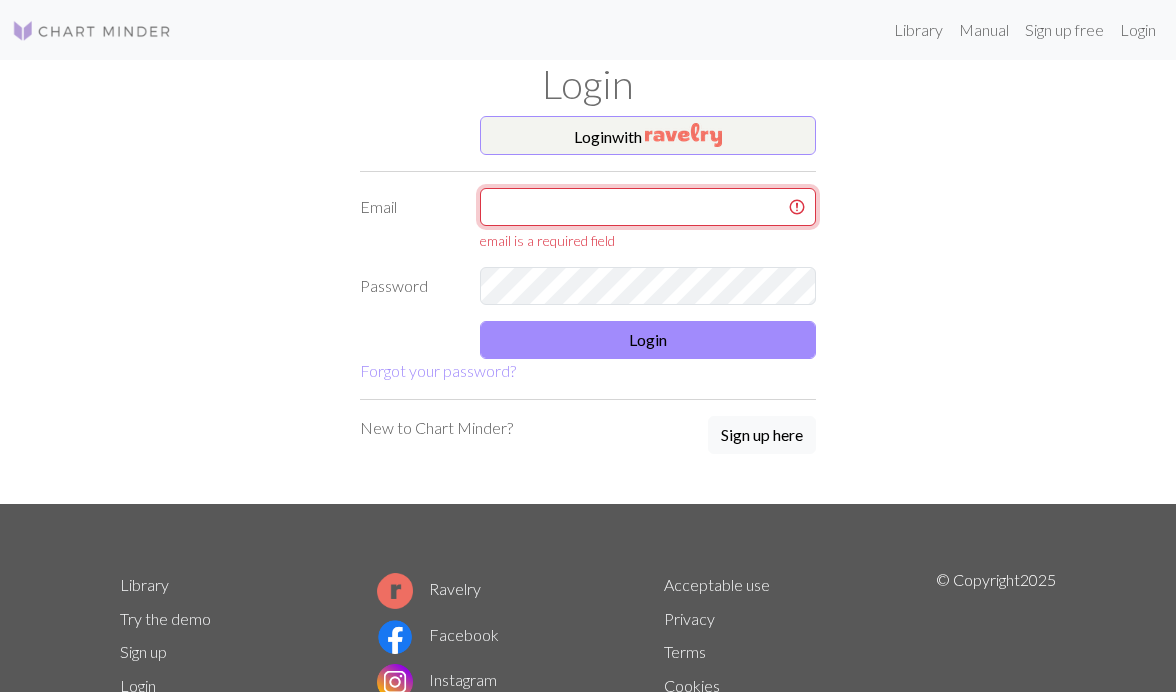 type on "envallmatilda@gmail.com" 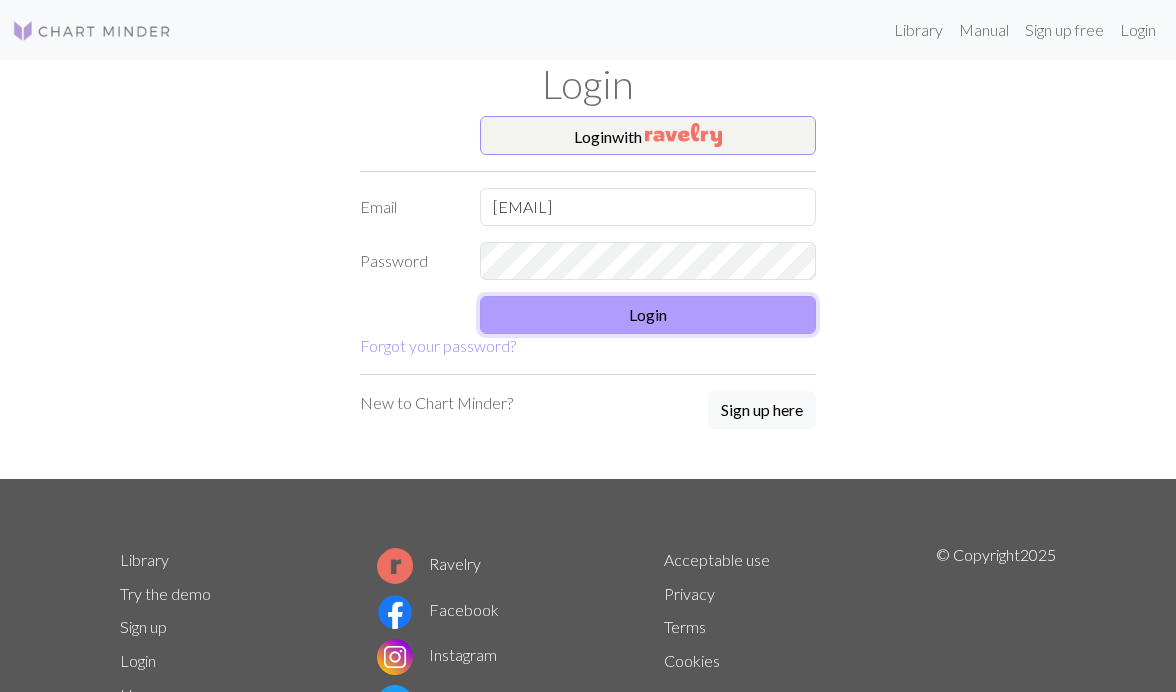 click on "Login" at bounding box center [648, 315] 